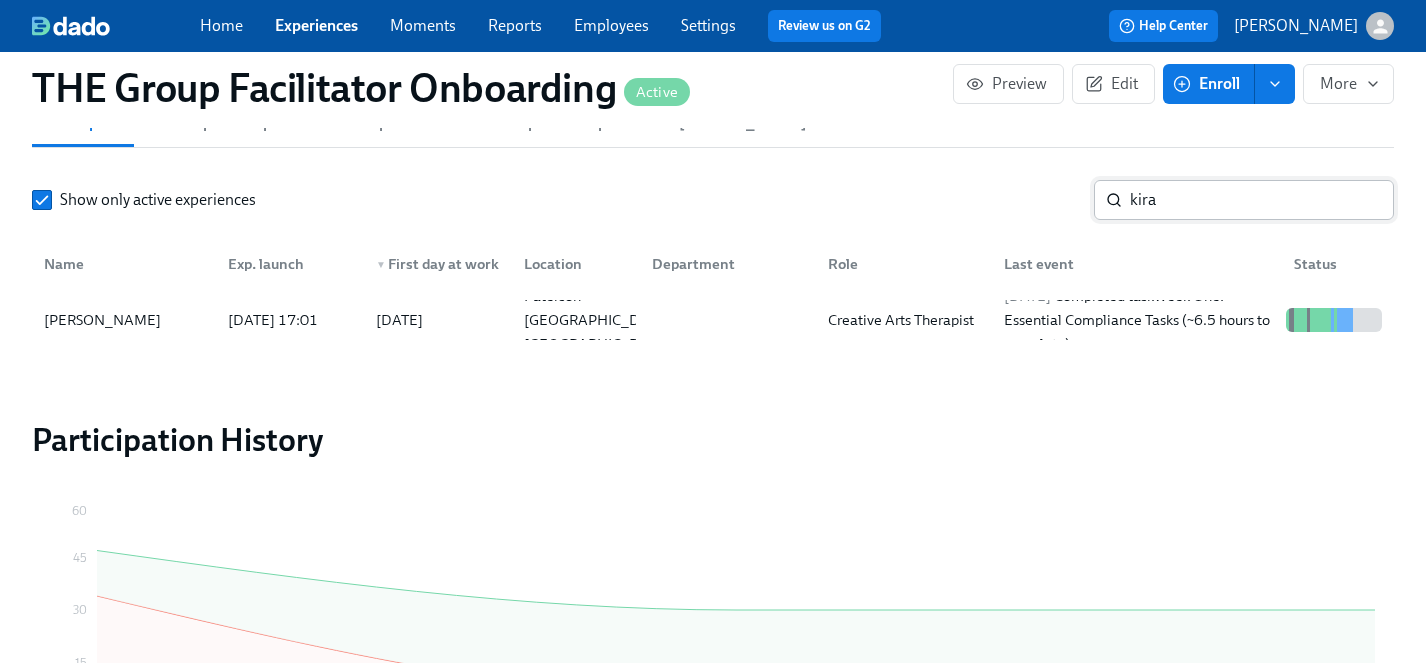 scroll, scrollTop: 1869, scrollLeft: 0, axis: vertical 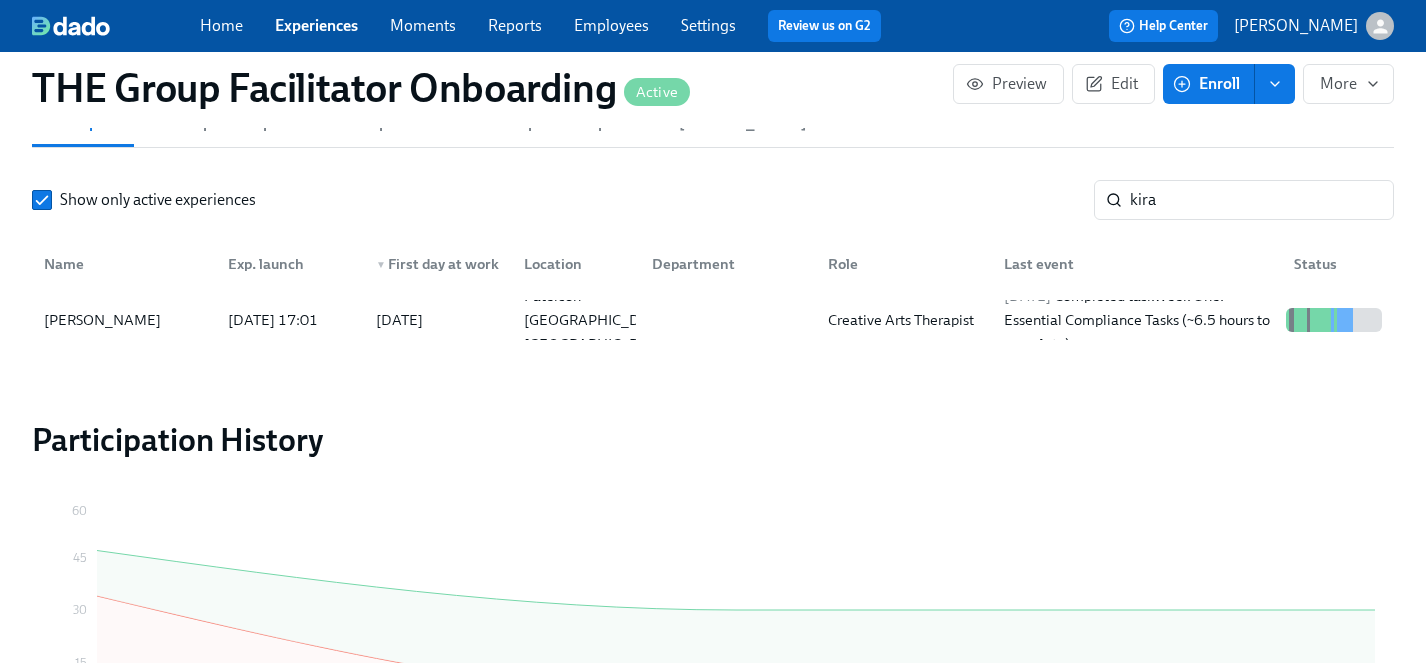 click on "Experiences" at bounding box center [316, 25] 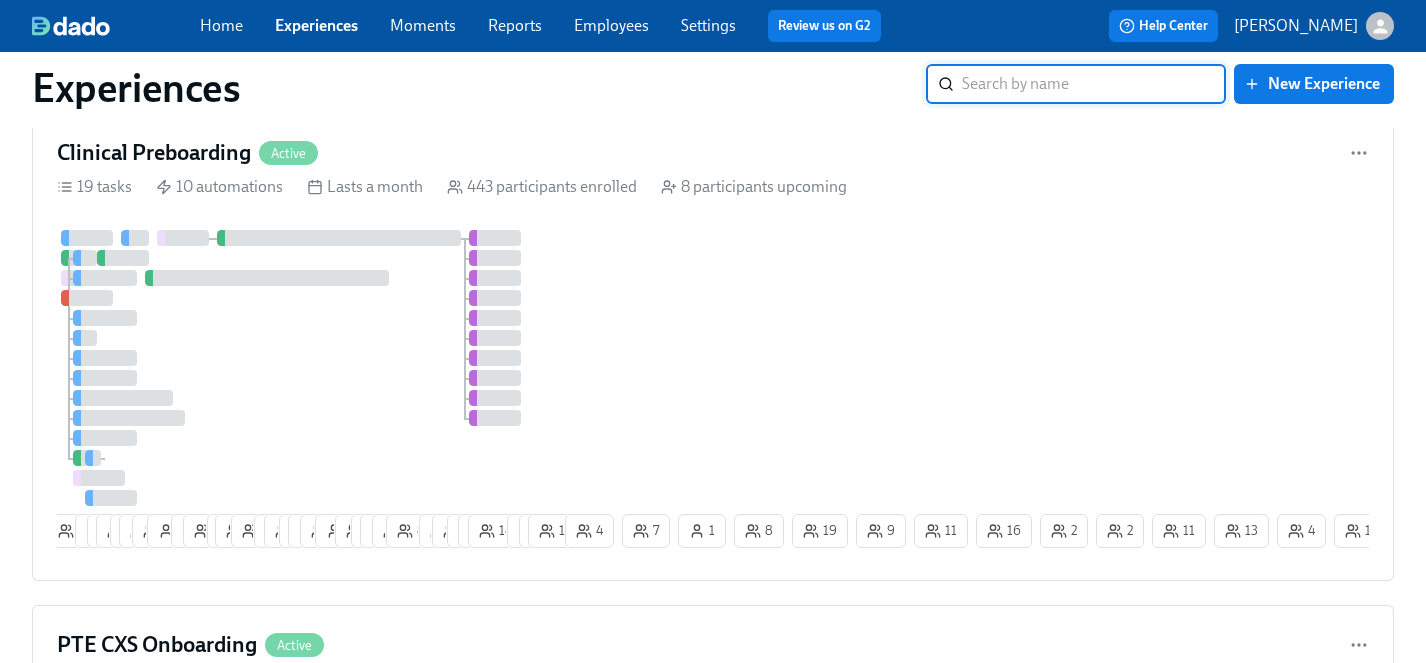scroll, scrollTop: 5322, scrollLeft: 0, axis: vertical 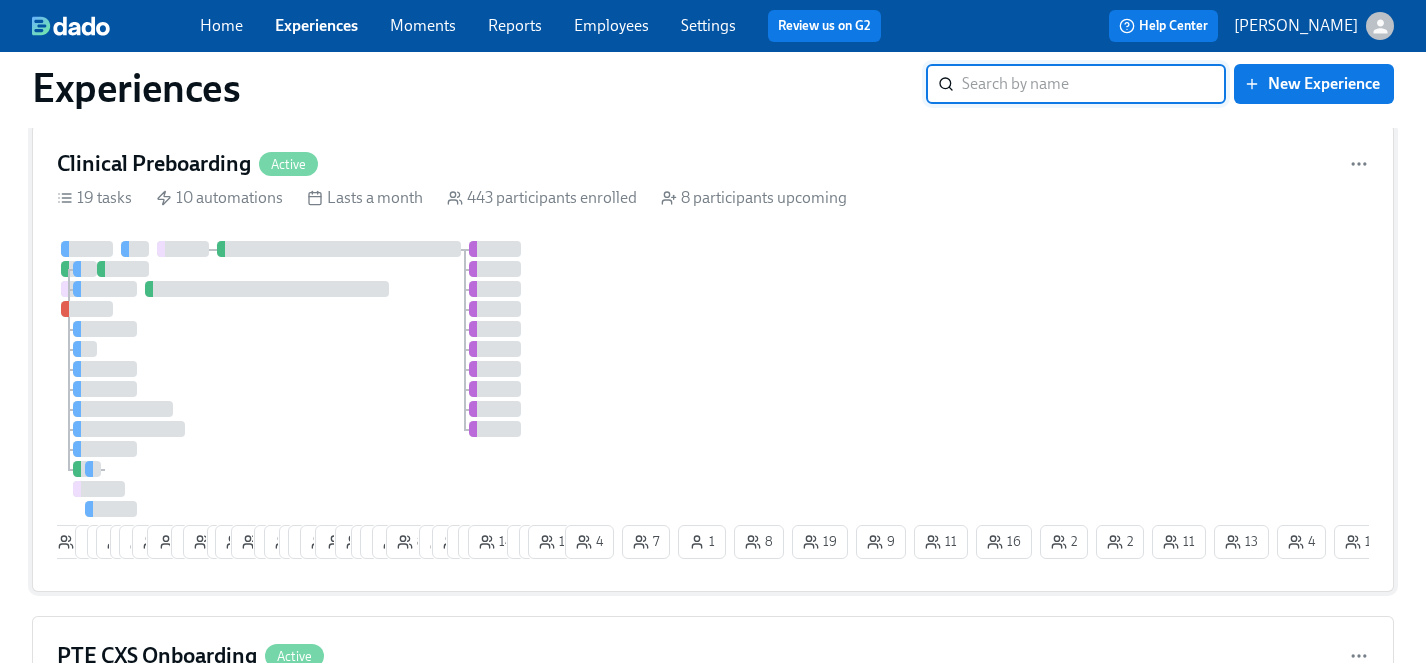 click at bounding box center (309, 379) 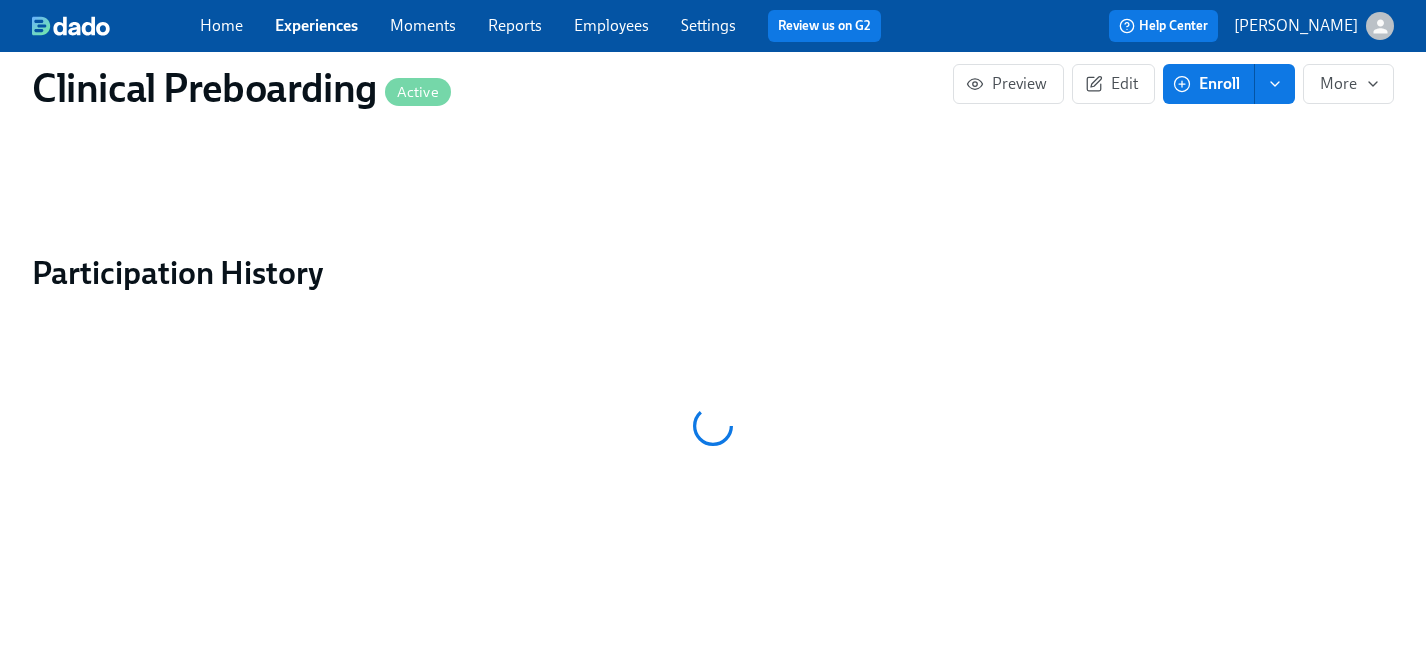 click on "Public Name Preboarding Notification Sender Name [PERSON_NAME] Health Onboarding via Dado Reply-to email [EMAIL_ADDRESS][DOMAIN_NAME] Resources T-Shirt Size [Dado] Primary Therapists role assignments [Dado] Primary Therapists Preboarding Progress Tracker [Dado] Primary Therapists Compliance Preboarding Info Dado - Confirming adjusted start-dates Clinical Onboarding Documents Clinical Support Onboarding Documents" at bounding box center (713, -2432) 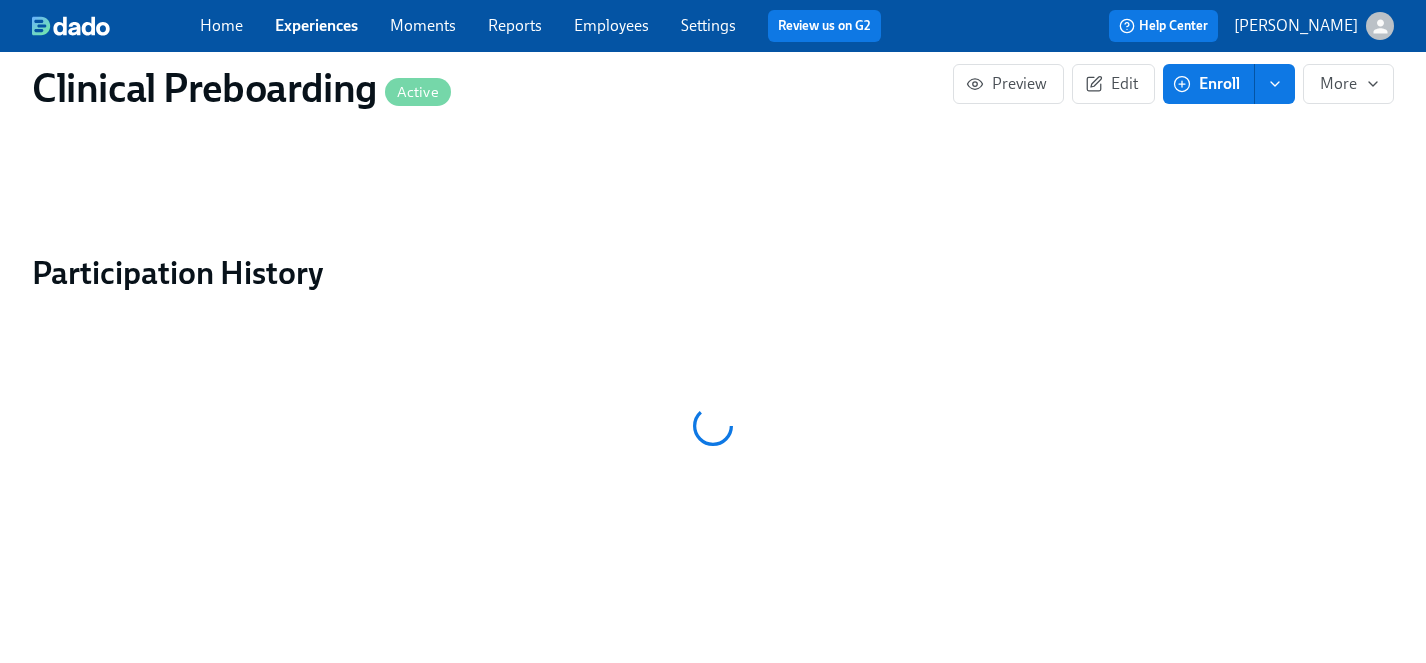 scroll, scrollTop: 1982, scrollLeft: 0, axis: vertical 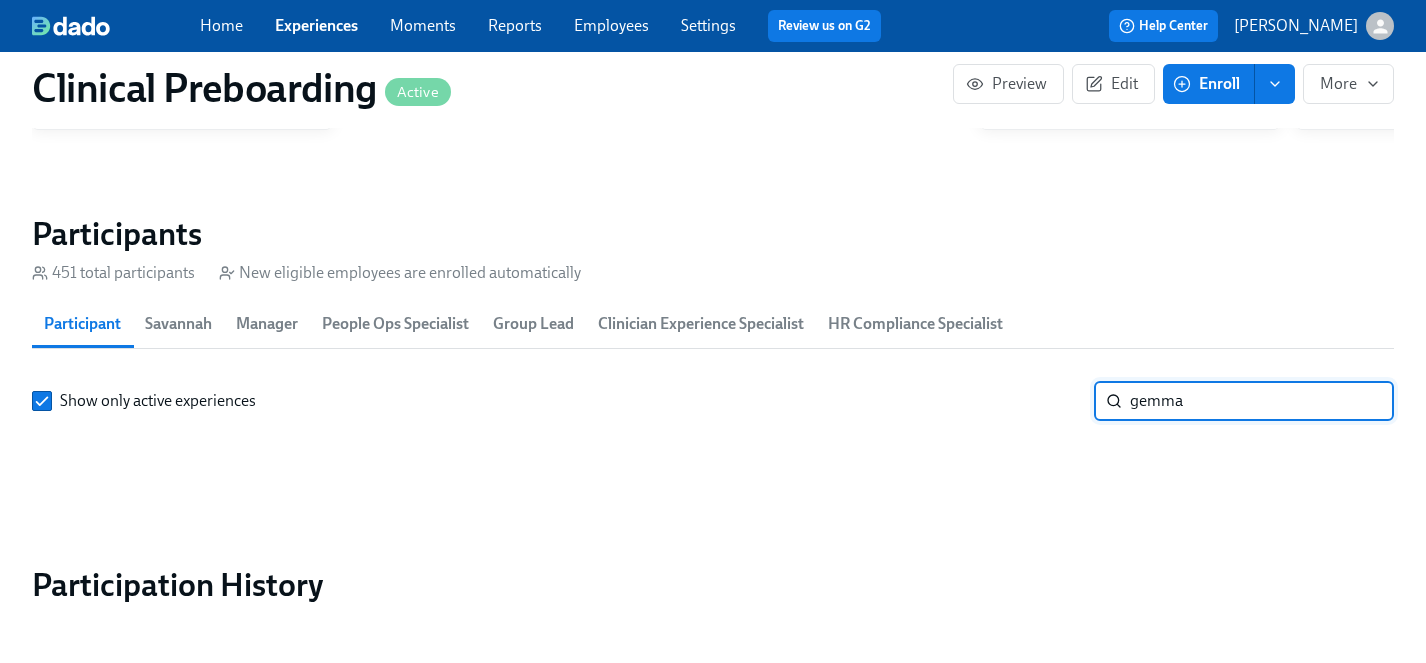 click on "gemma" at bounding box center (1262, 401) 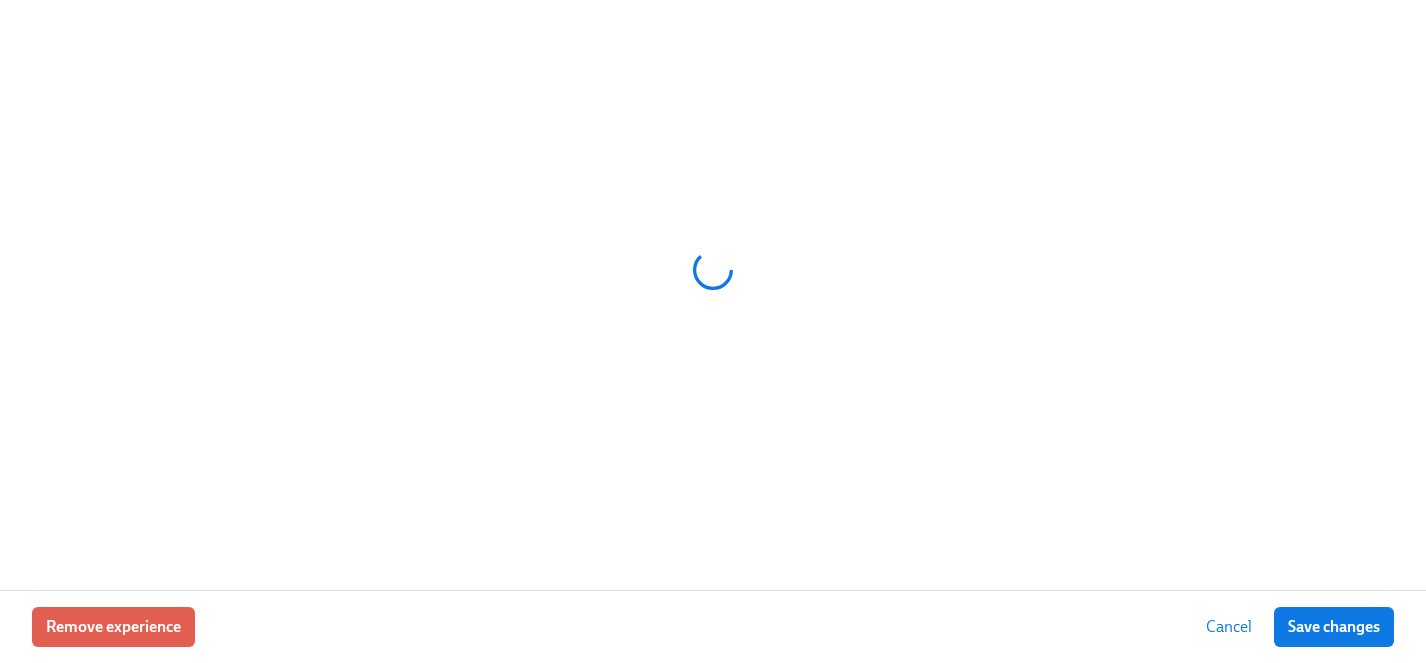 click at bounding box center [713, 295] 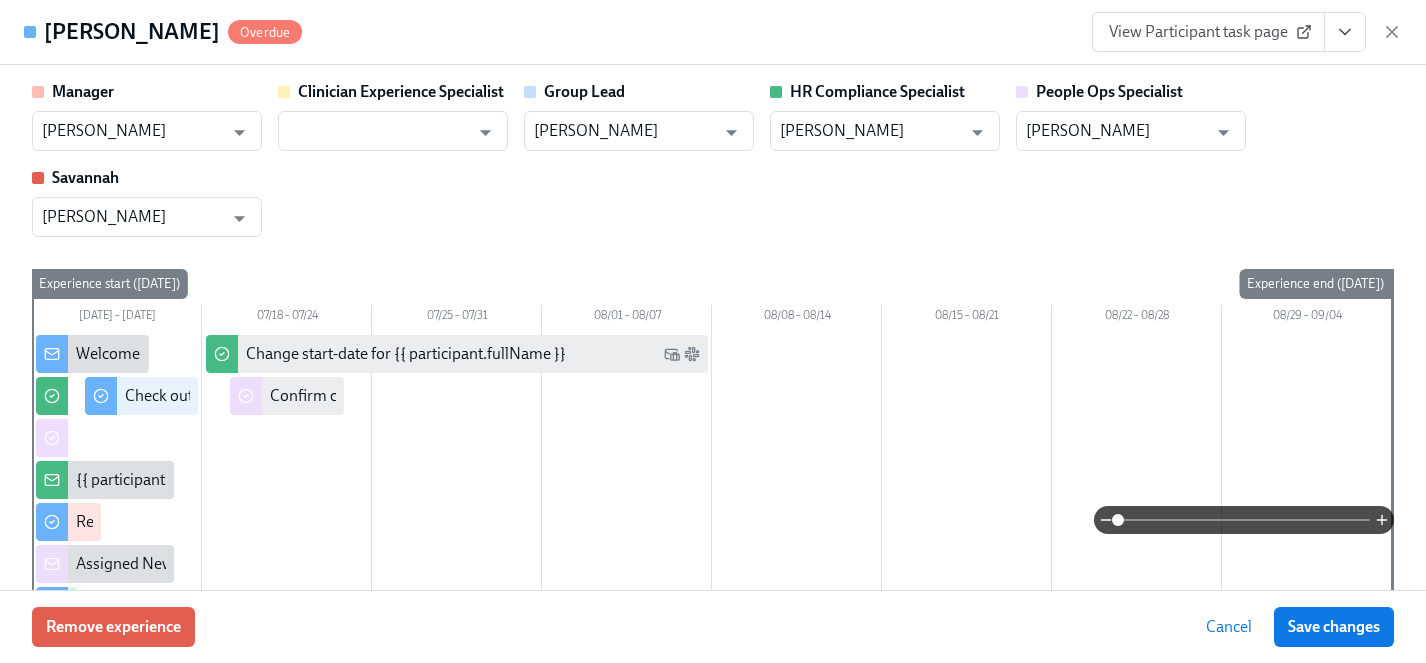 scroll, scrollTop: 0, scrollLeft: 21164, axis: horizontal 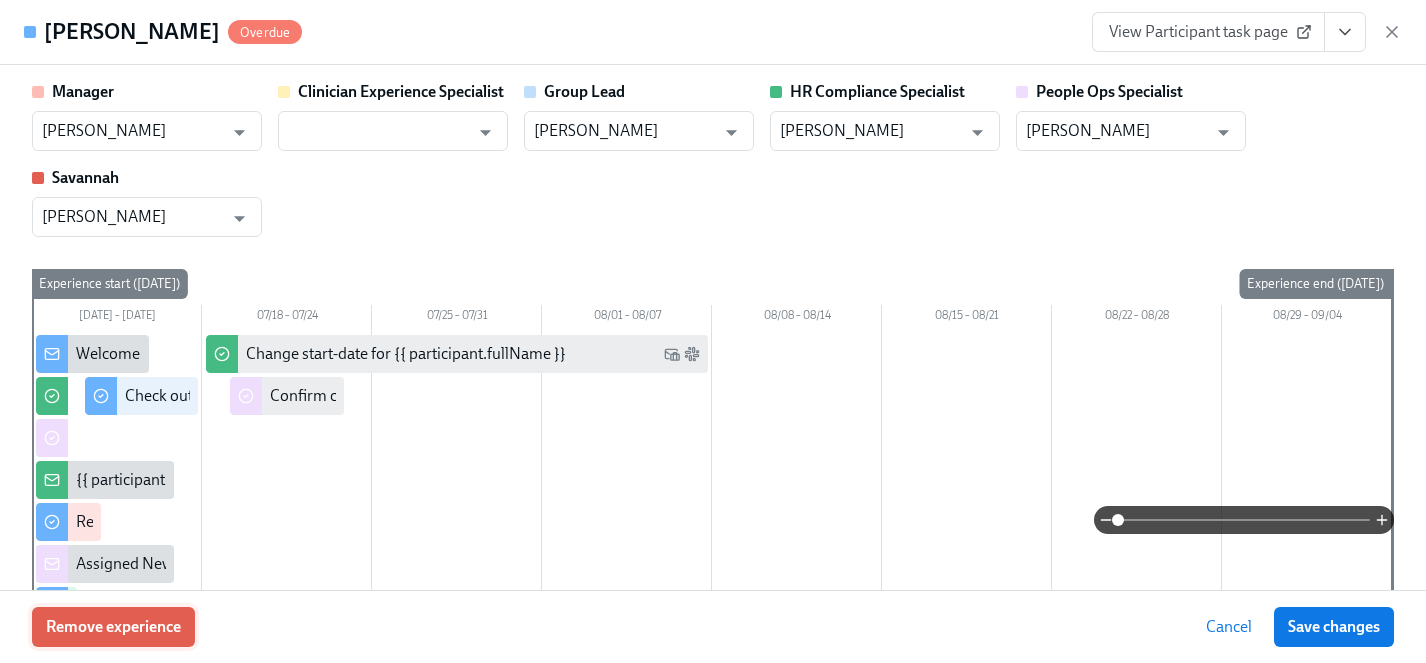 click on "Remove experience" at bounding box center (113, 627) 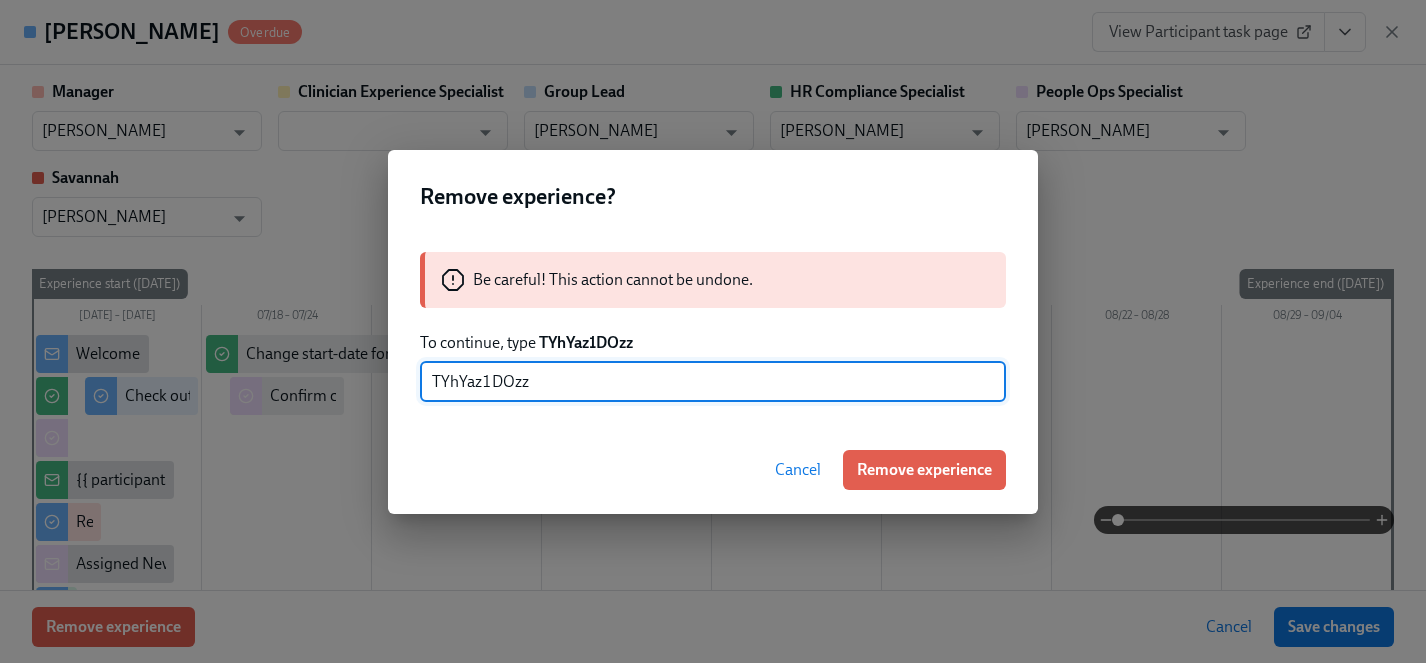 type on "TYhYaz1DOzz" 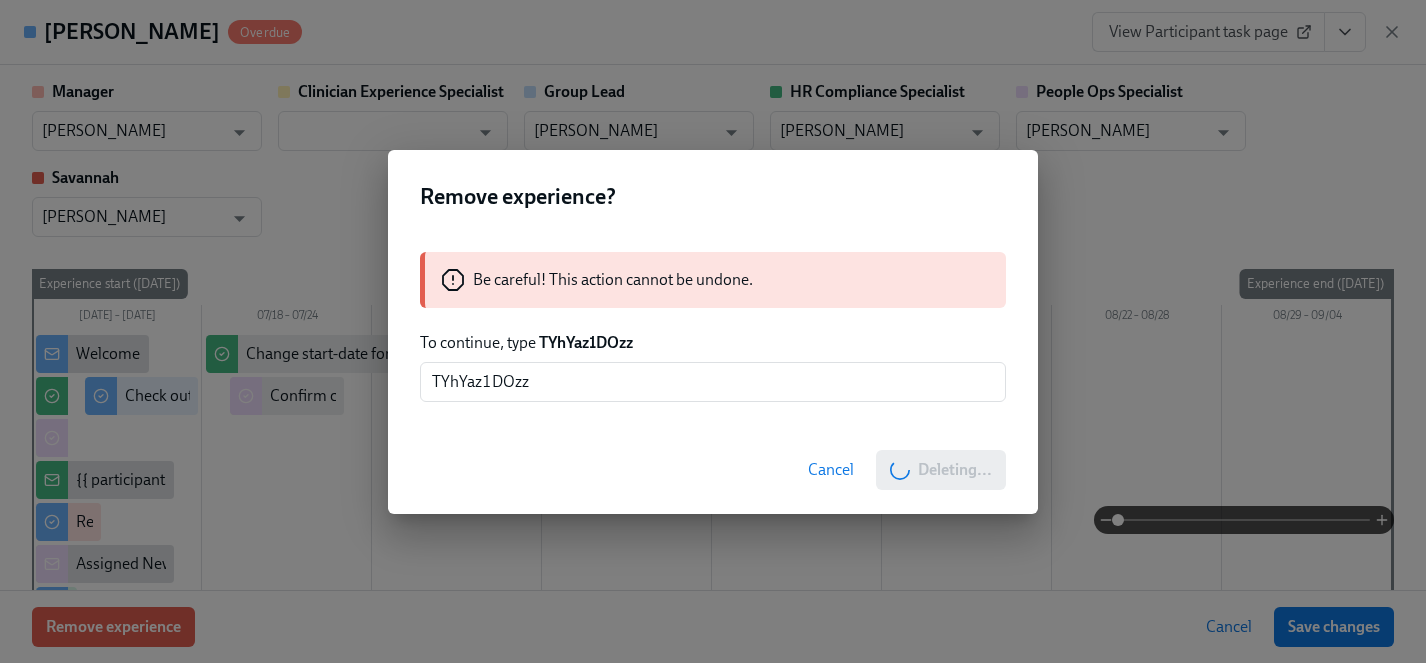 scroll, scrollTop: 0, scrollLeft: 22638, axis: horizontal 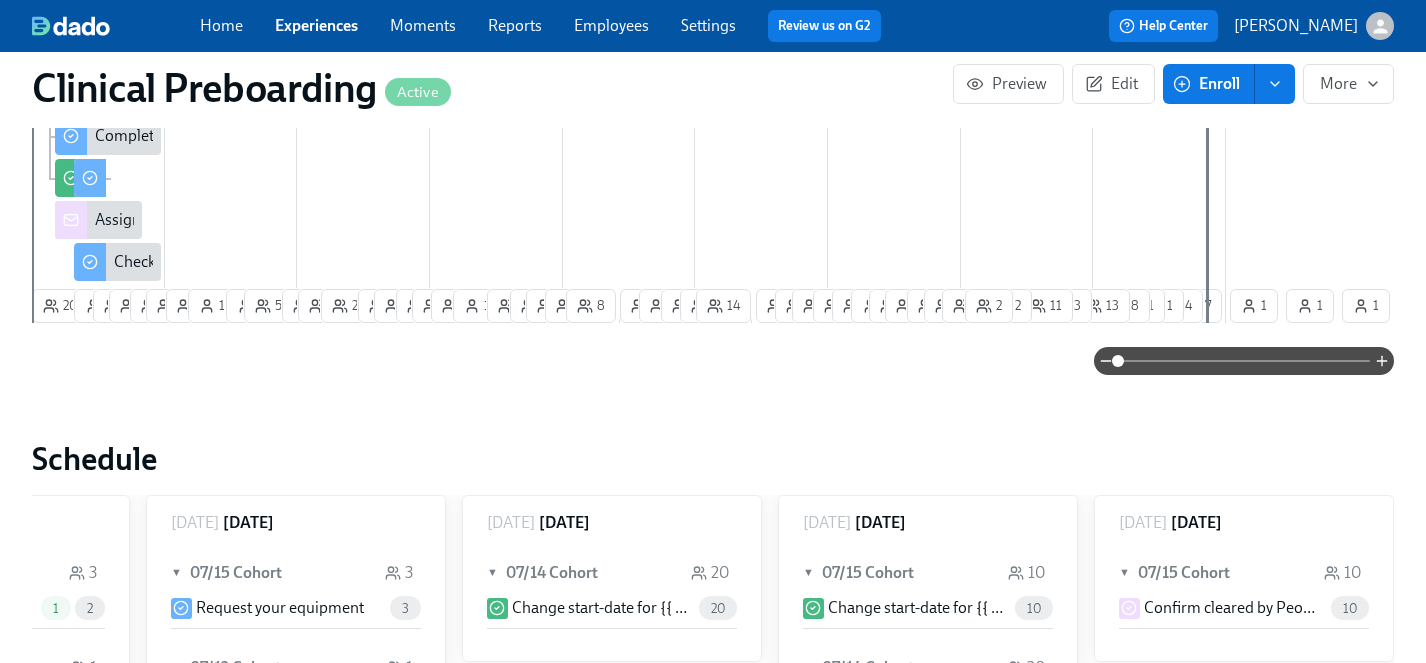 click on "Enroll" at bounding box center [1208, 84] 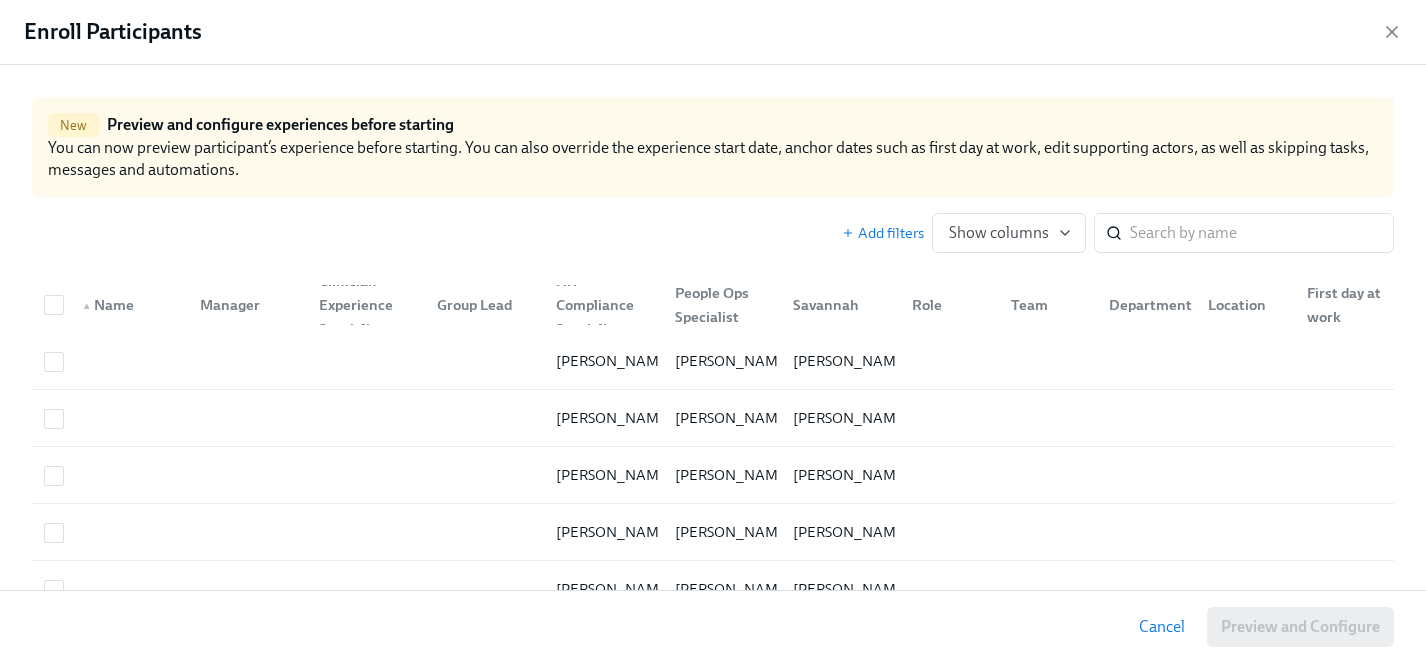 click on "Cancel" at bounding box center [1162, 627] 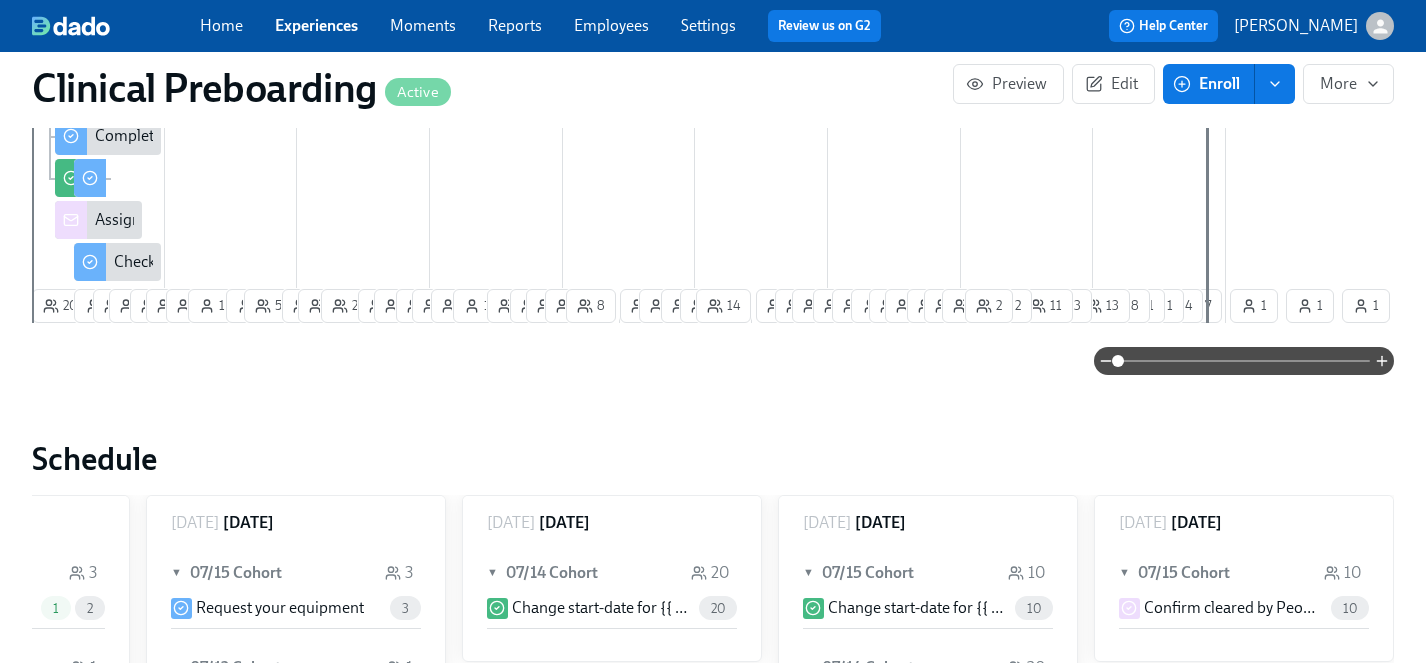 click 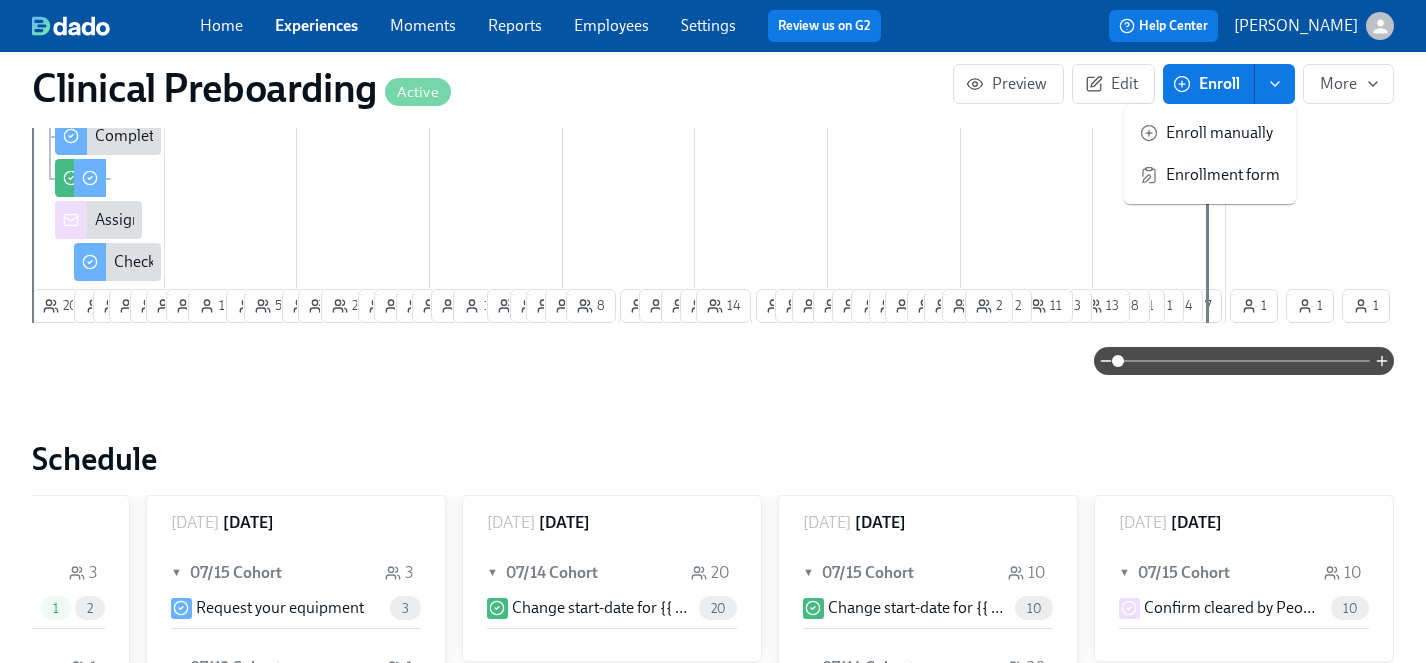 click on "Enrollment form" at bounding box center [1223, 175] 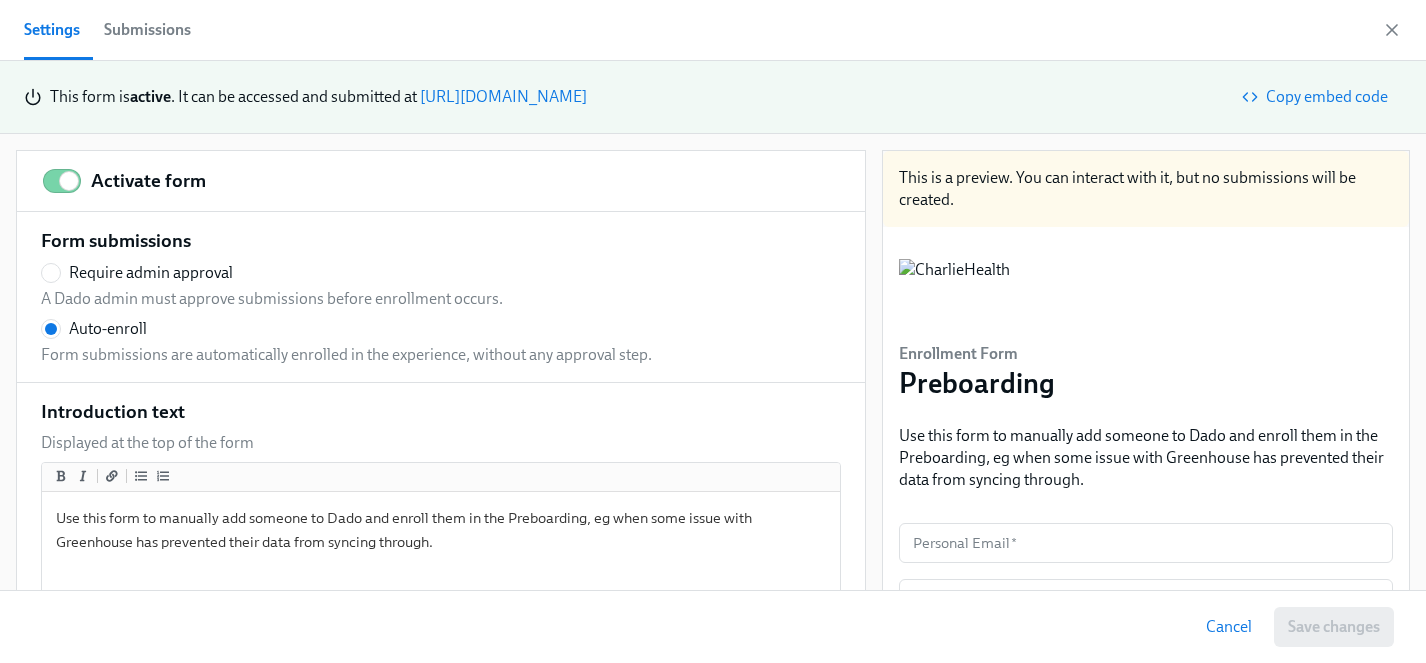 click on "[URL][DOMAIN_NAME]" at bounding box center (503, 96) 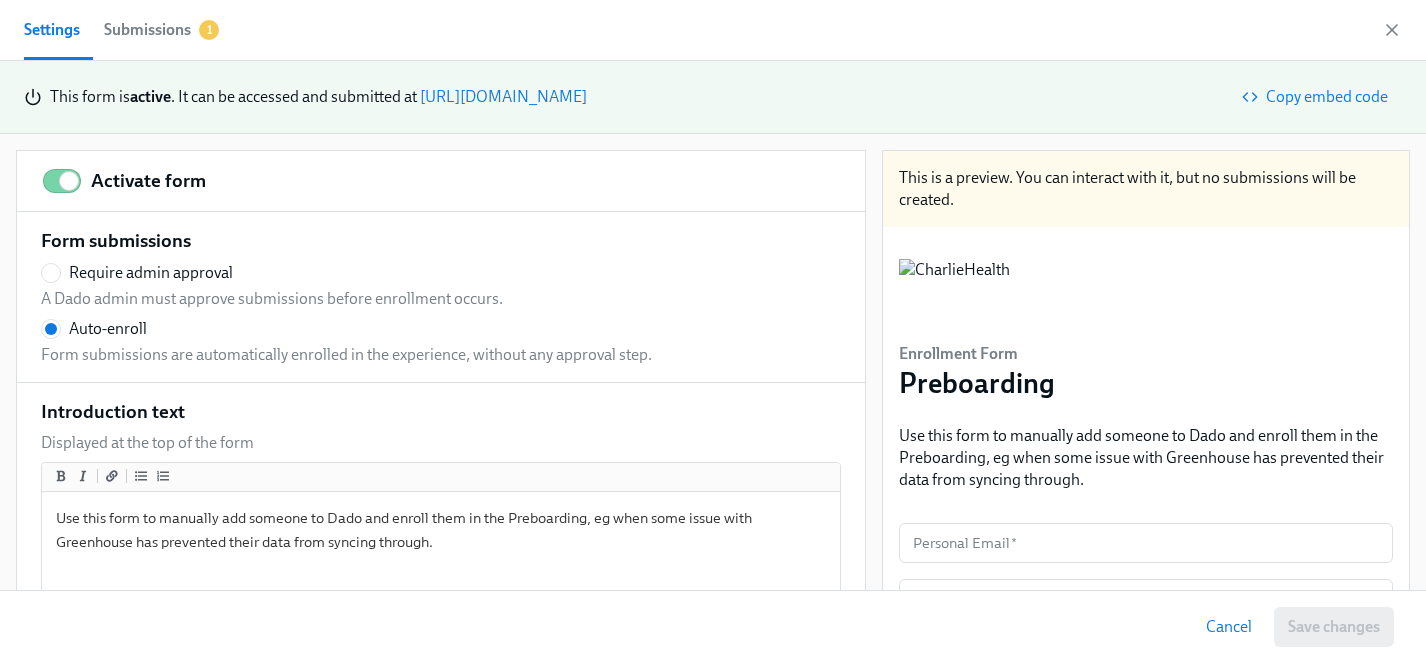 scroll, scrollTop: 1257, scrollLeft: 0, axis: vertical 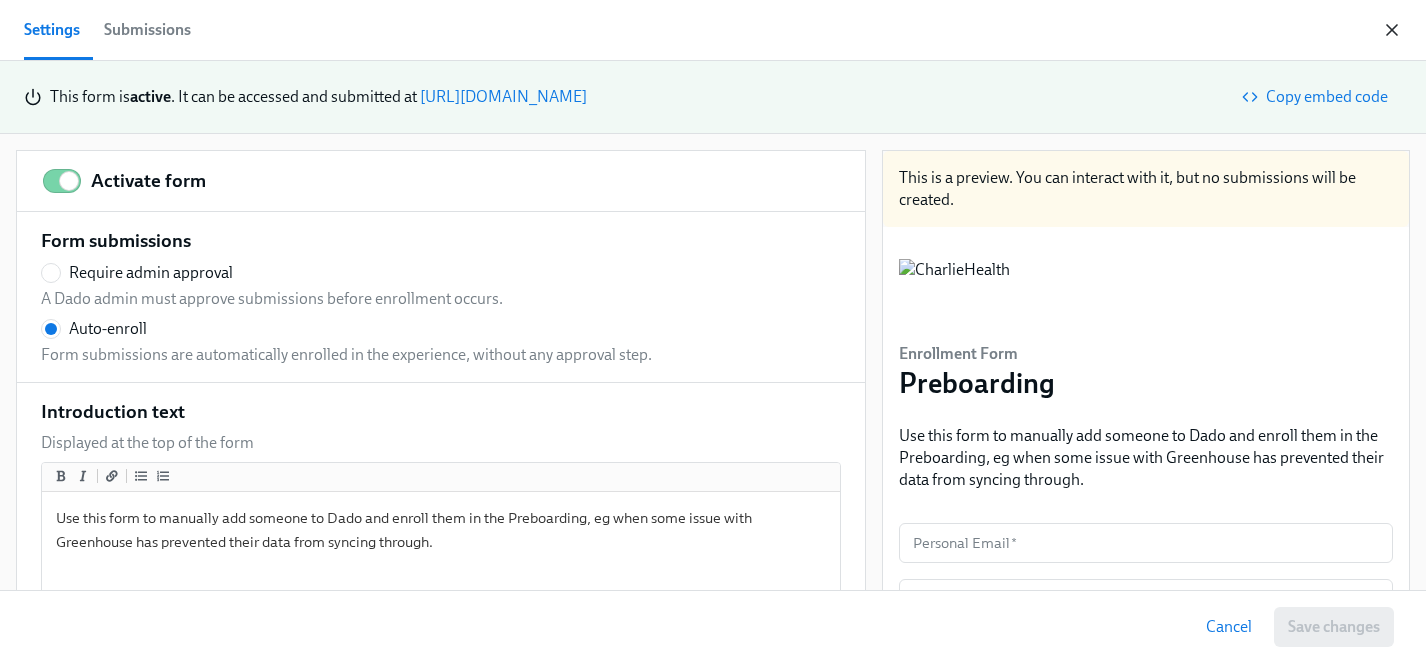 click 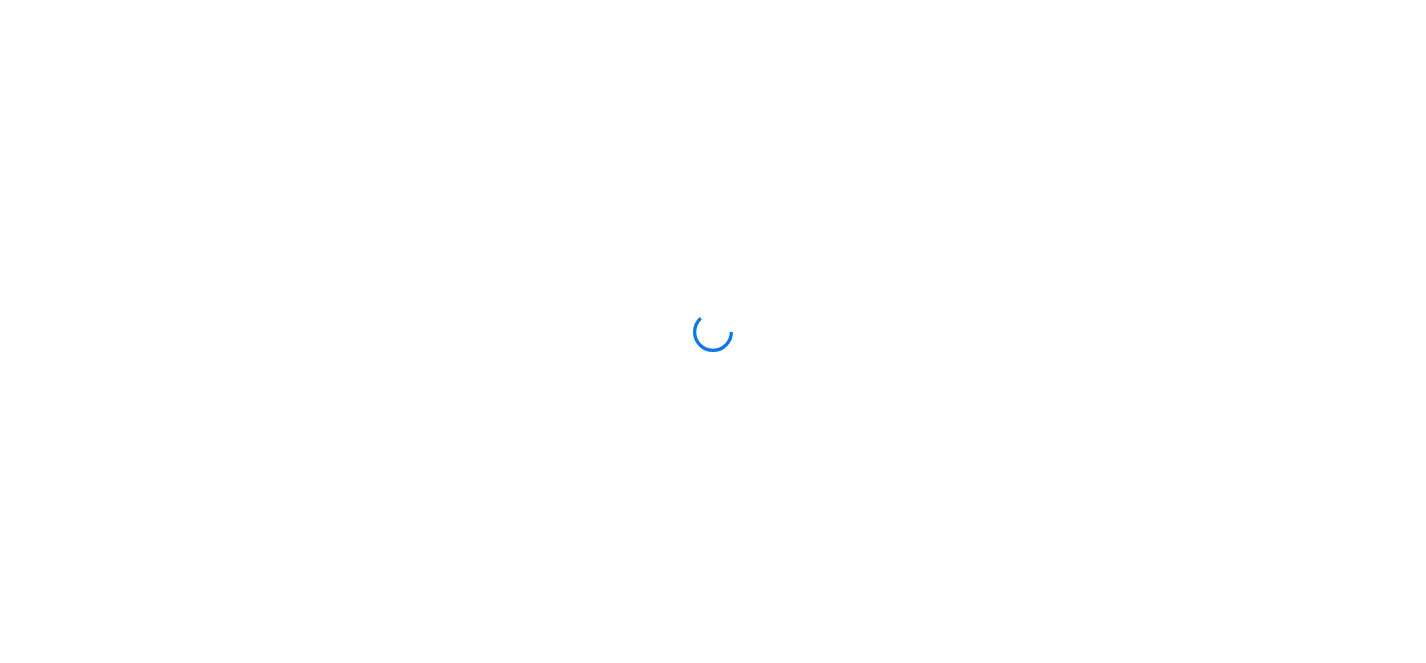 scroll, scrollTop: 0, scrollLeft: 0, axis: both 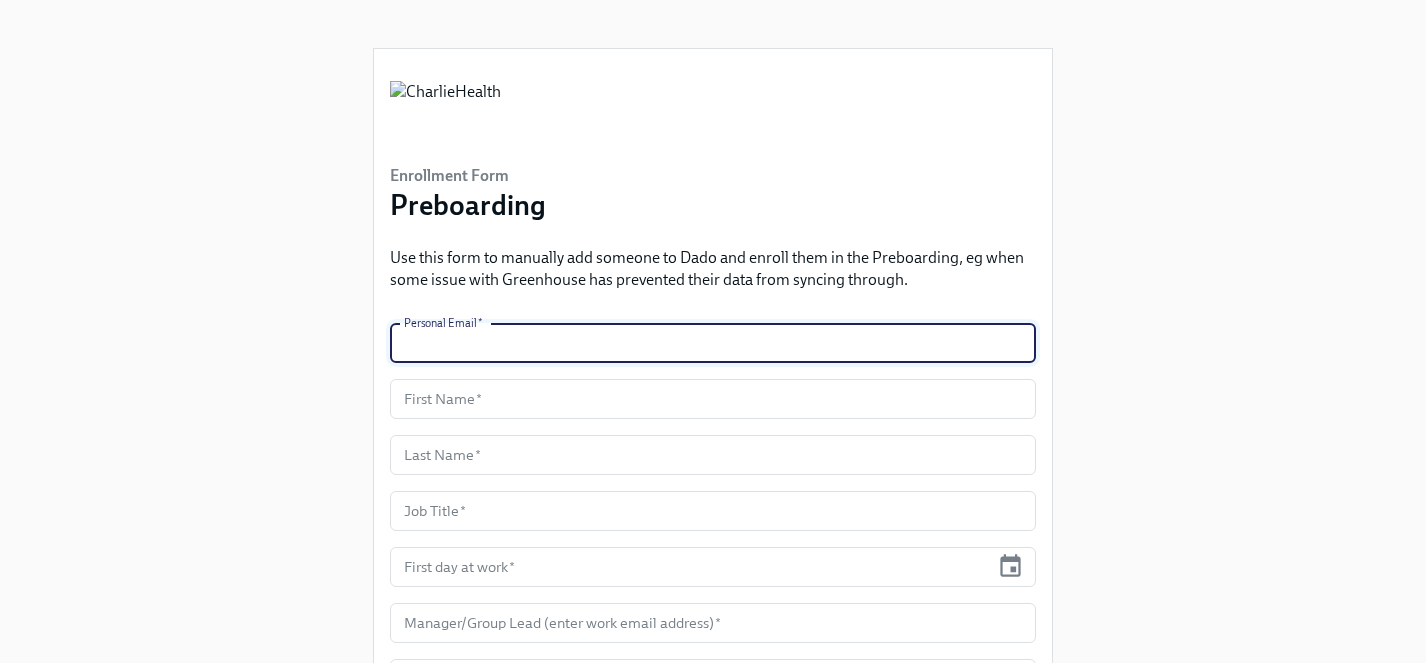 click at bounding box center [713, 343] 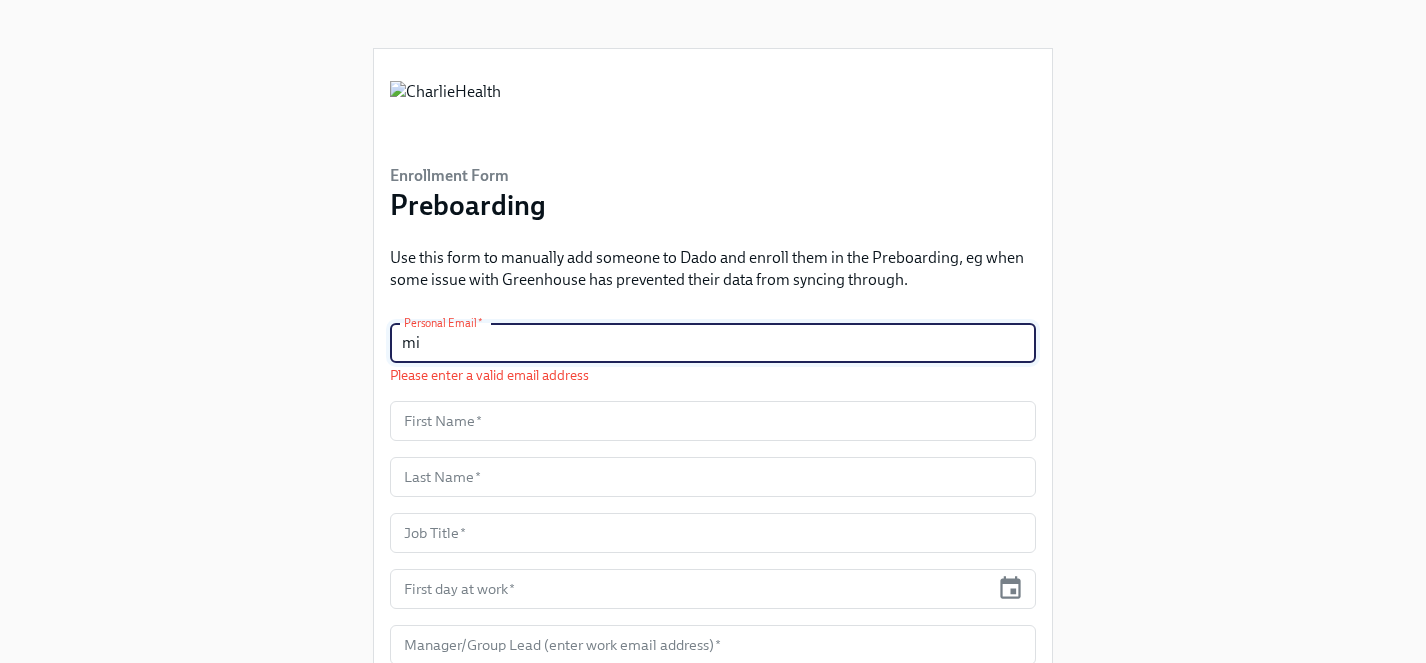 type on "m" 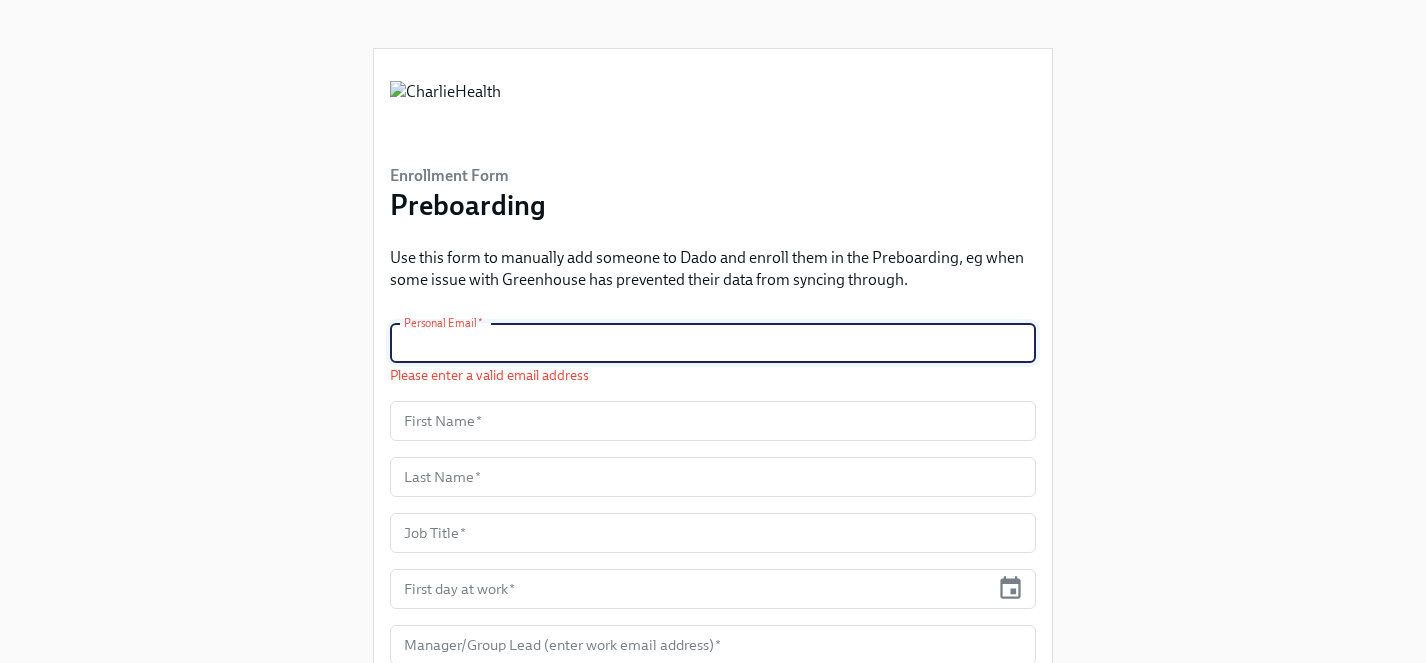 click at bounding box center [713, 343] 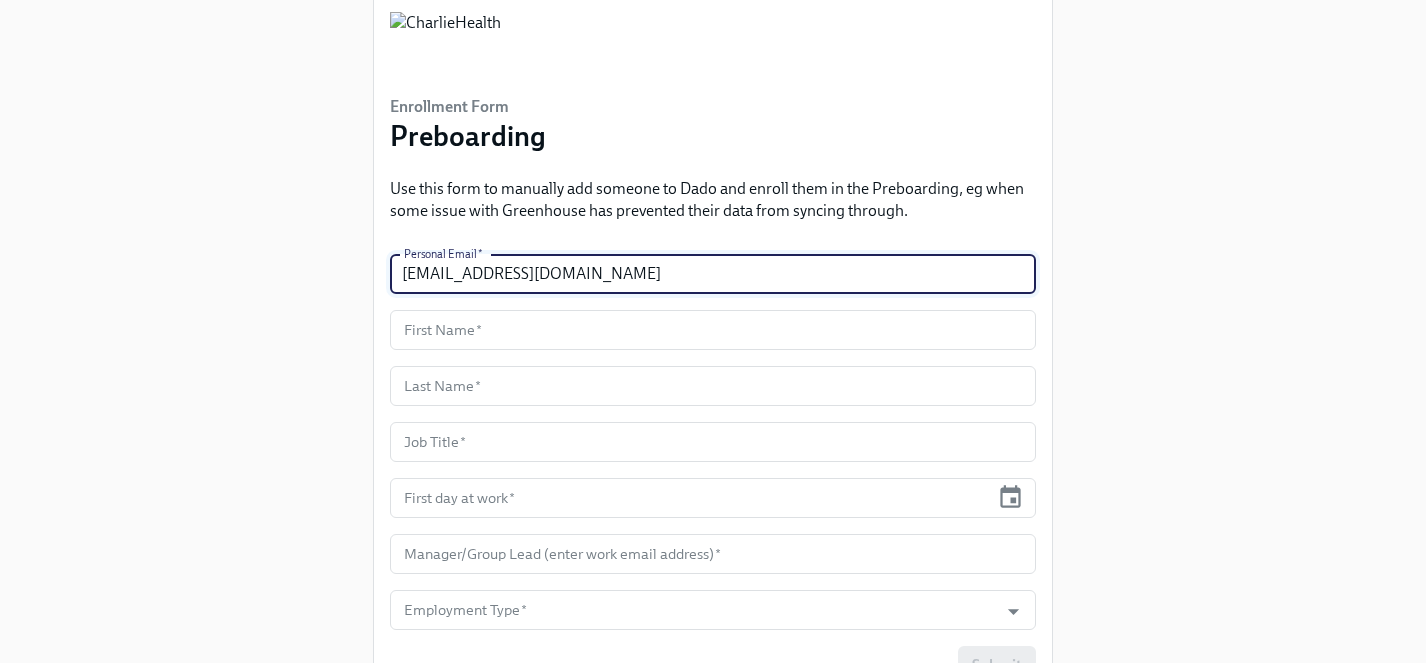 scroll, scrollTop: 70, scrollLeft: 0, axis: vertical 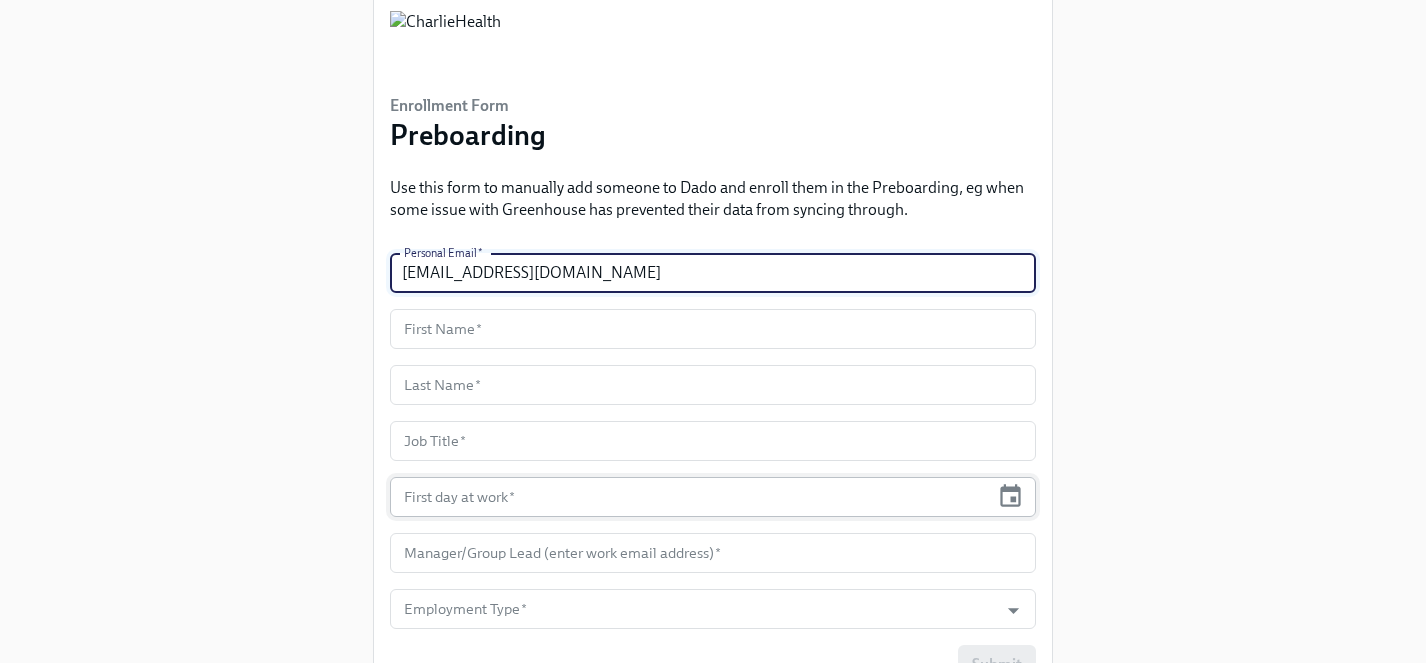 type on "mschwar491@gmail.com" 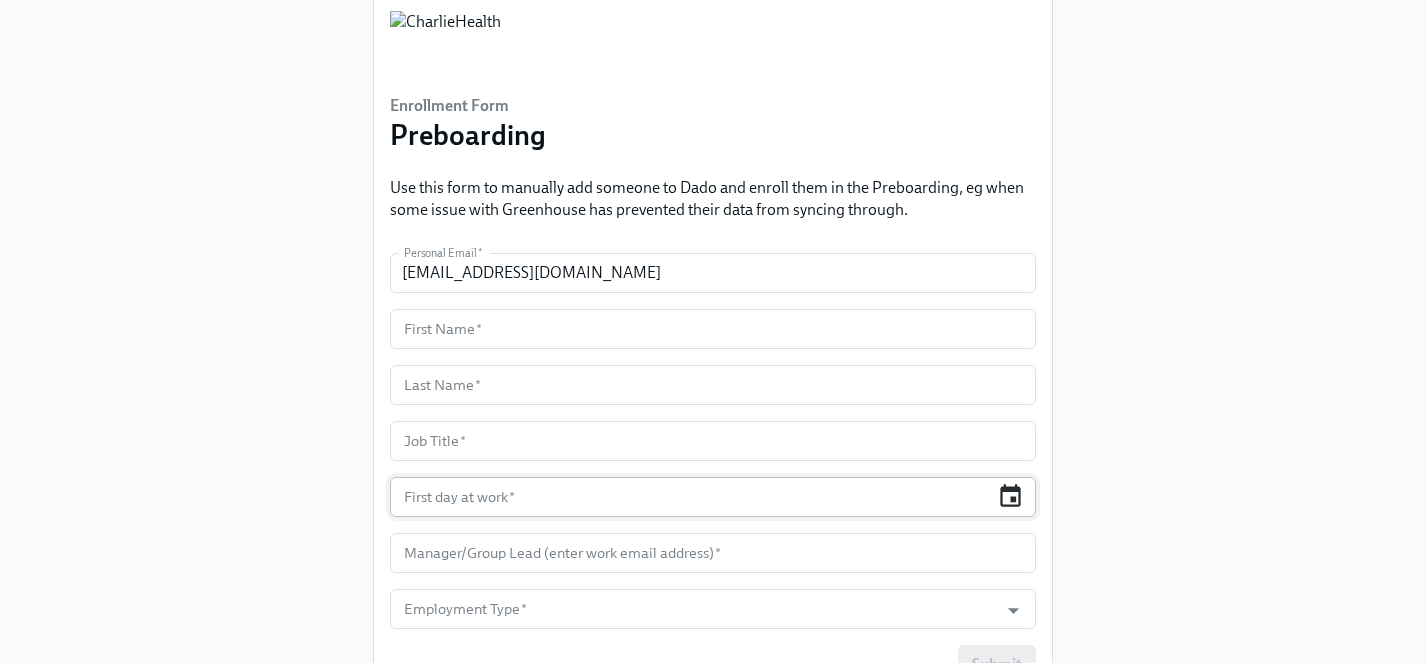 click 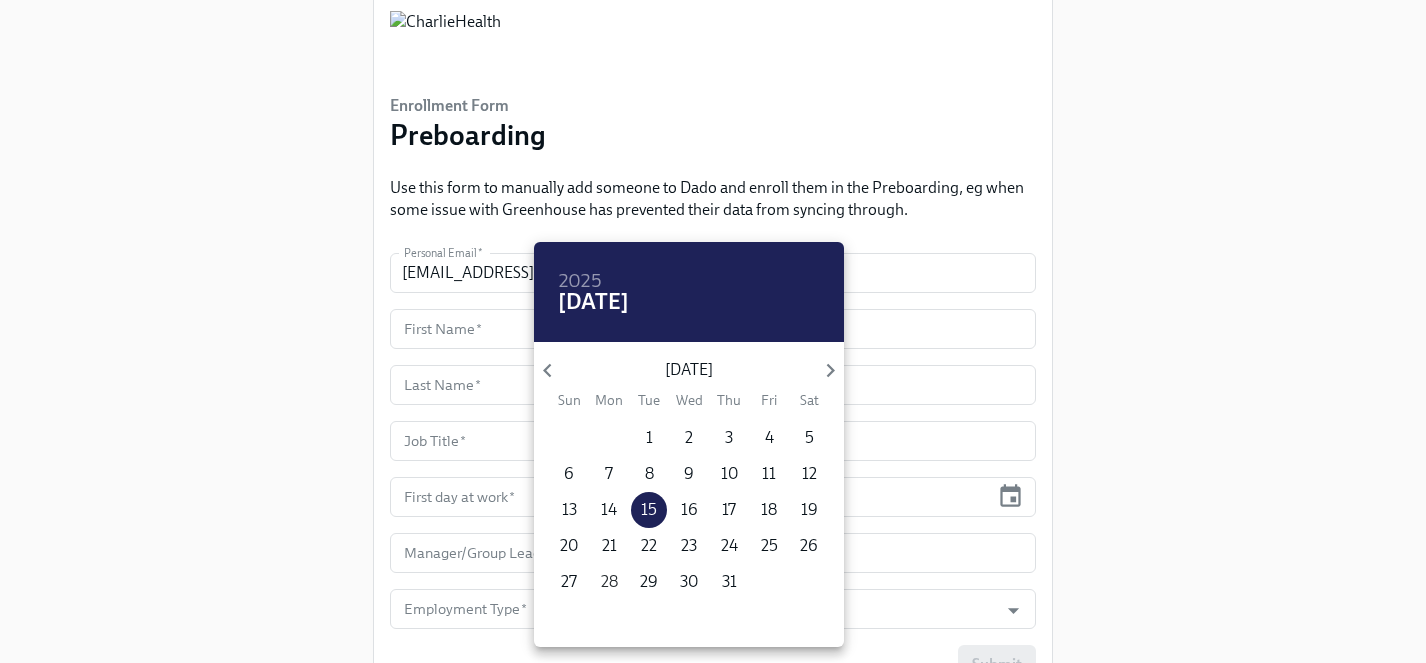 click on "28" at bounding box center (609, 582) 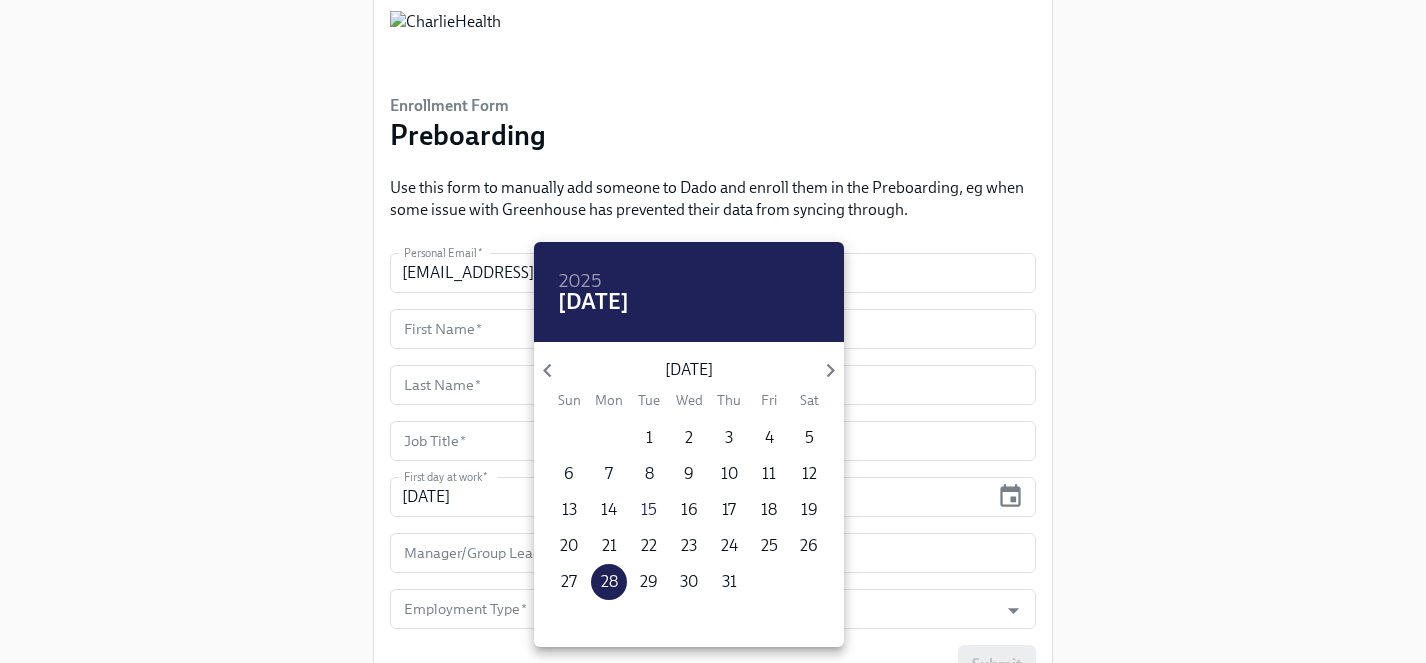 click at bounding box center [713, 331] 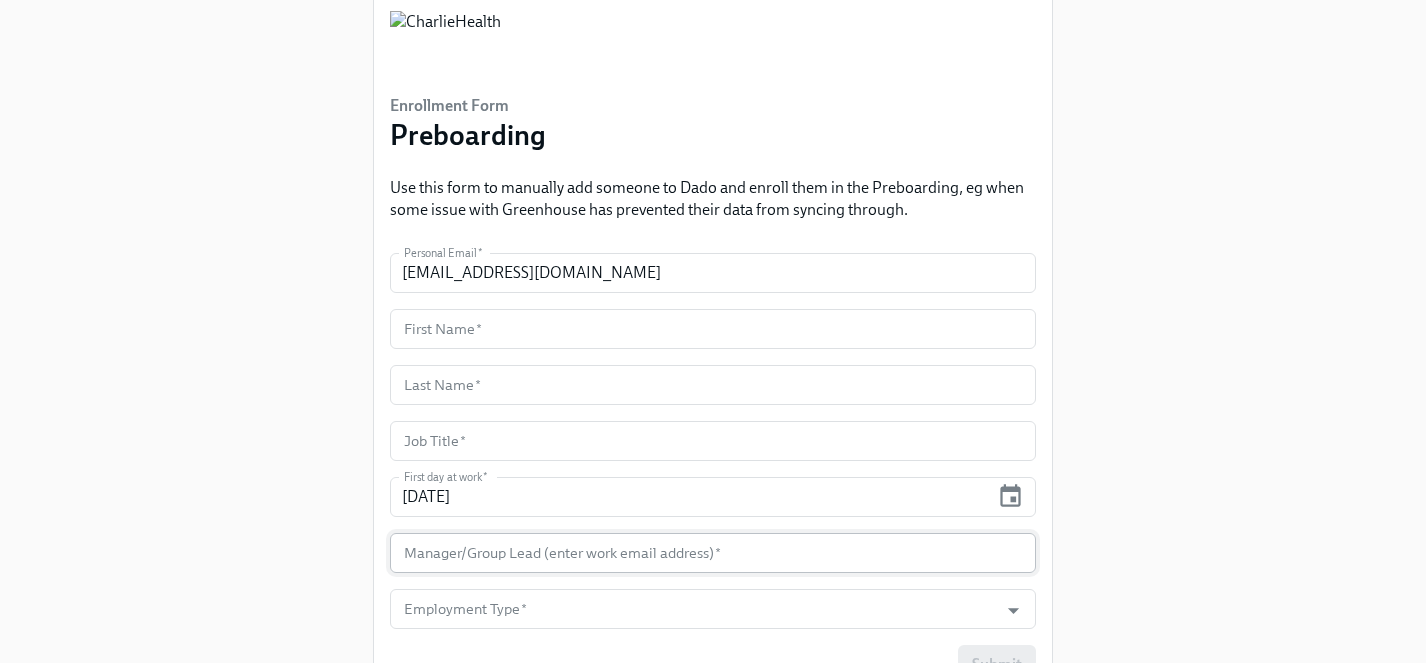click at bounding box center (713, 553) 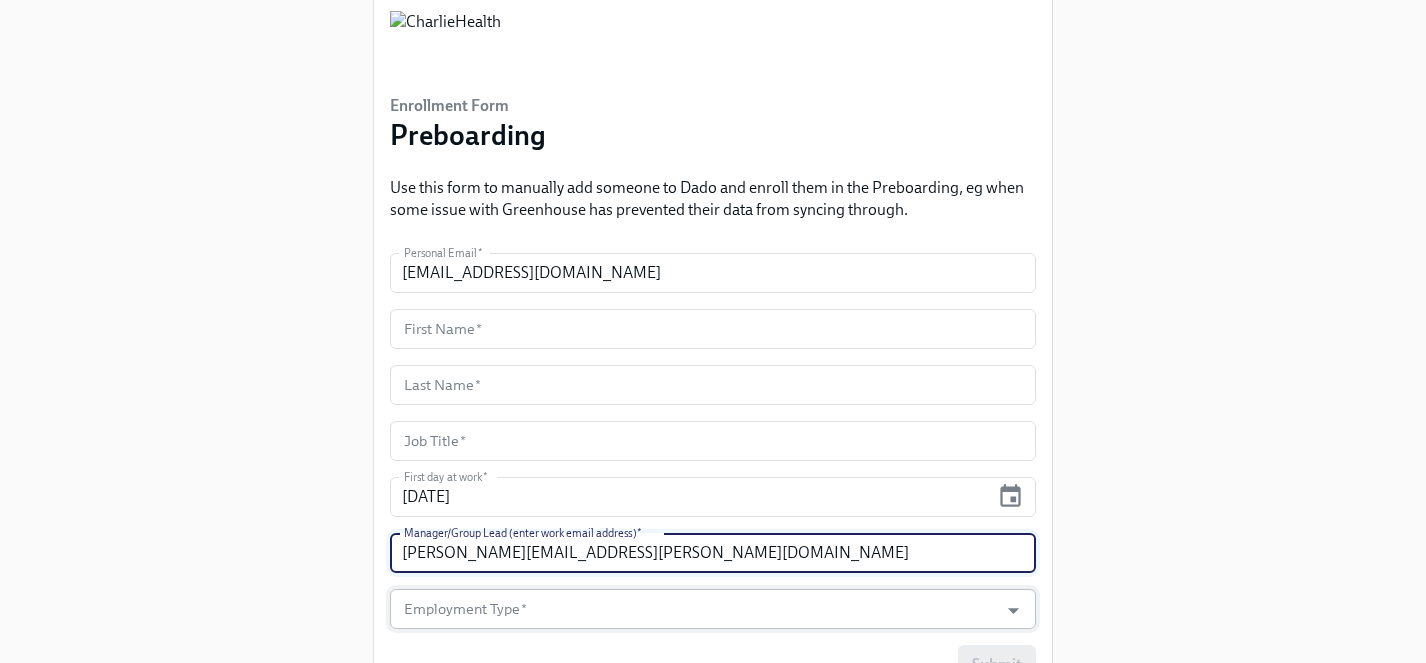 type on "claire.delise@charliehealth.com" 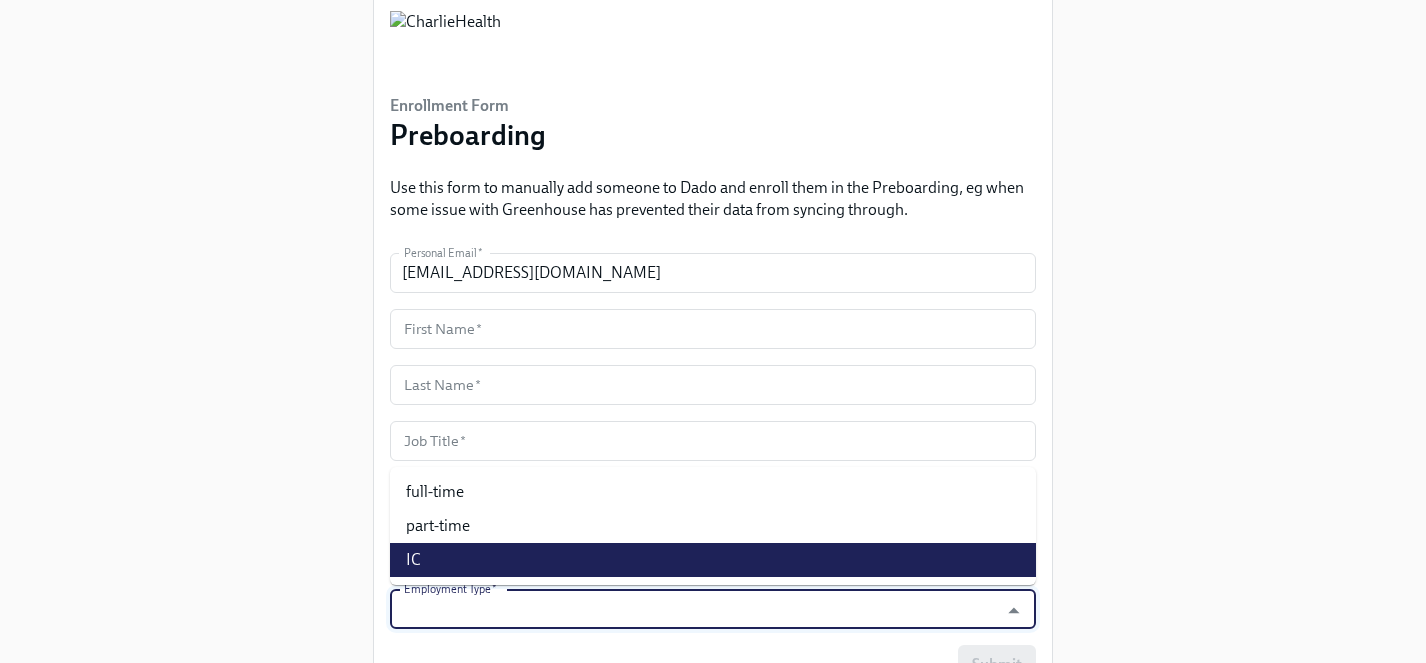 click on "IC" at bounding box center [713, 560] 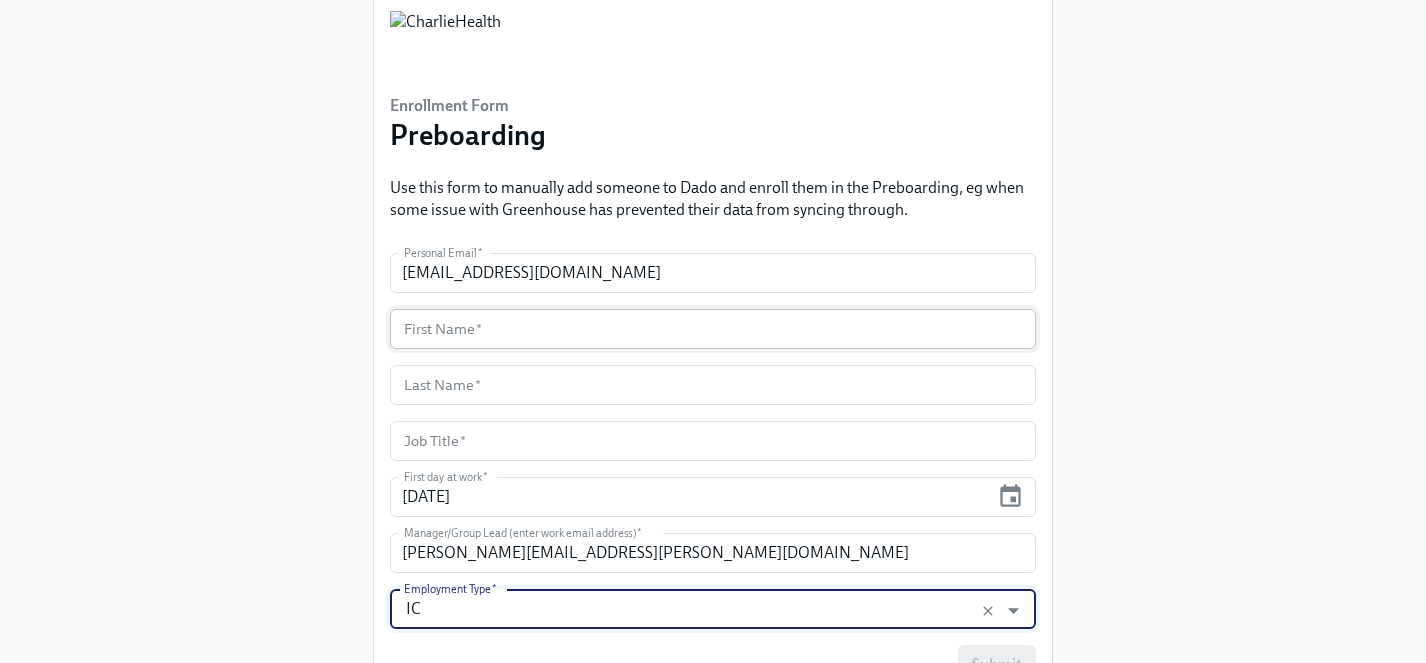 click at bounding box center (713, 329) 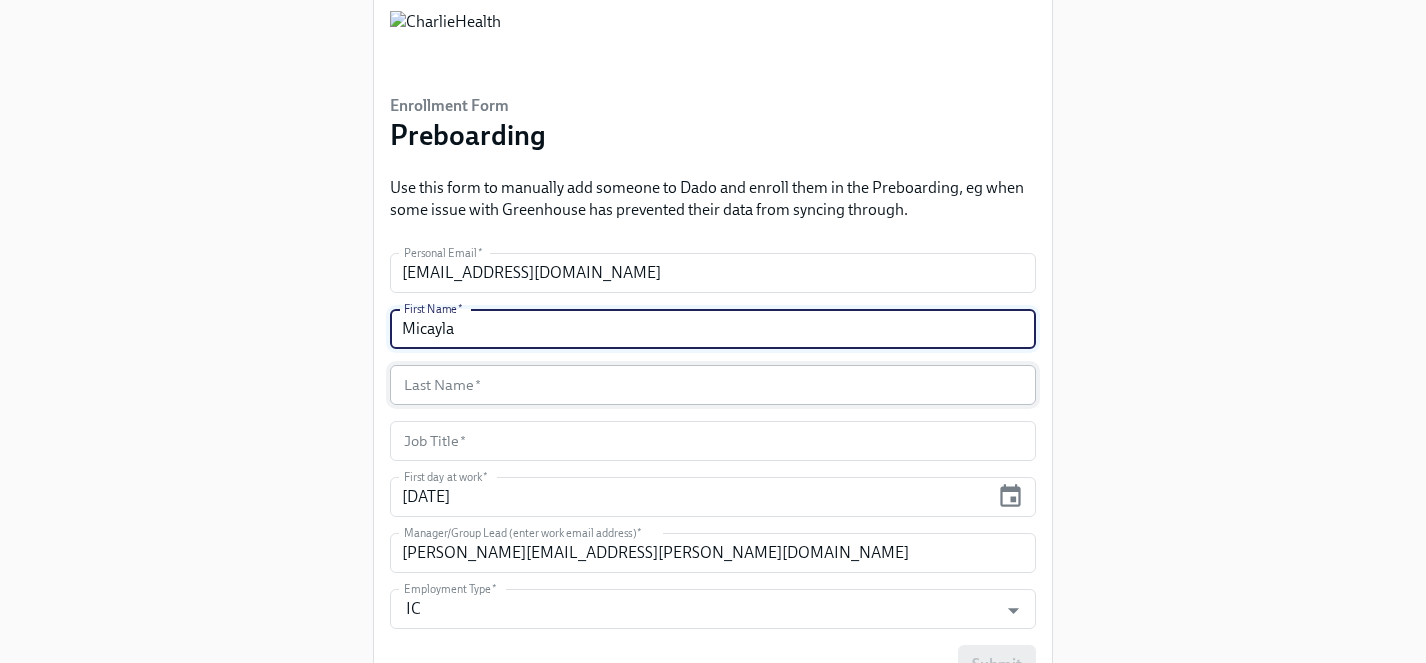 type on "Micayla" 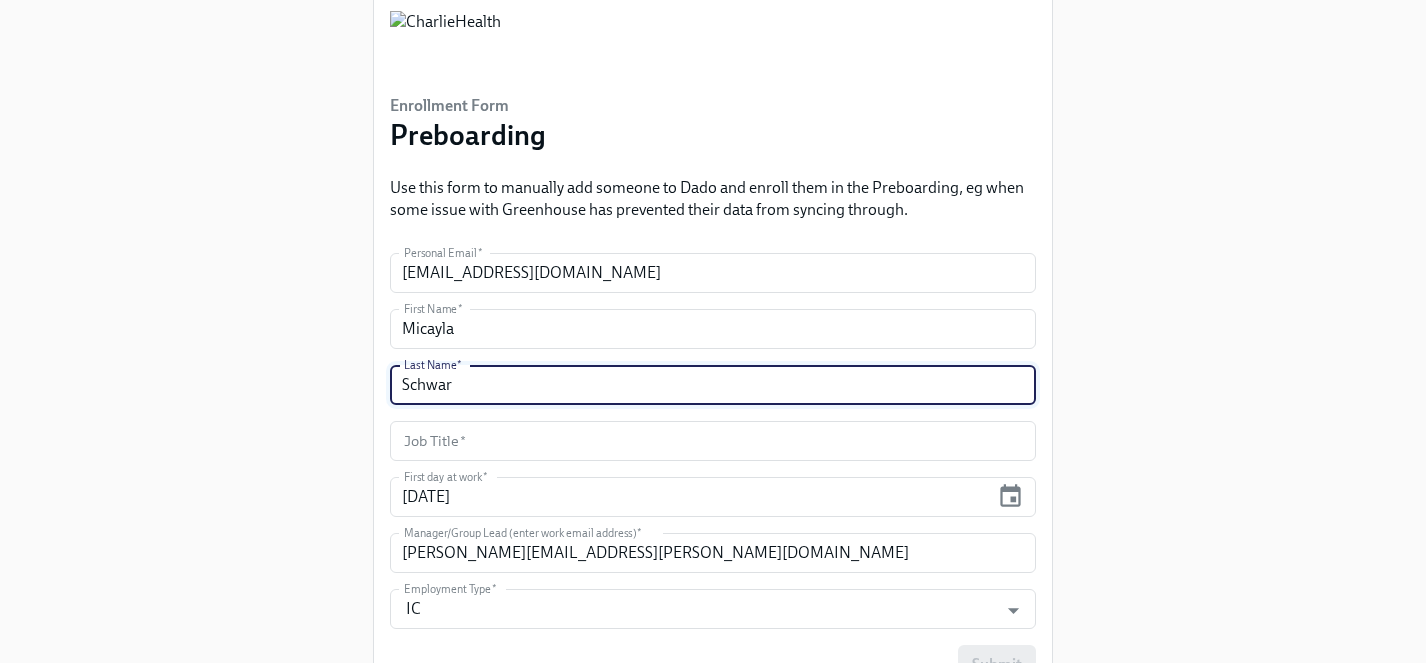 type on "Schwar" 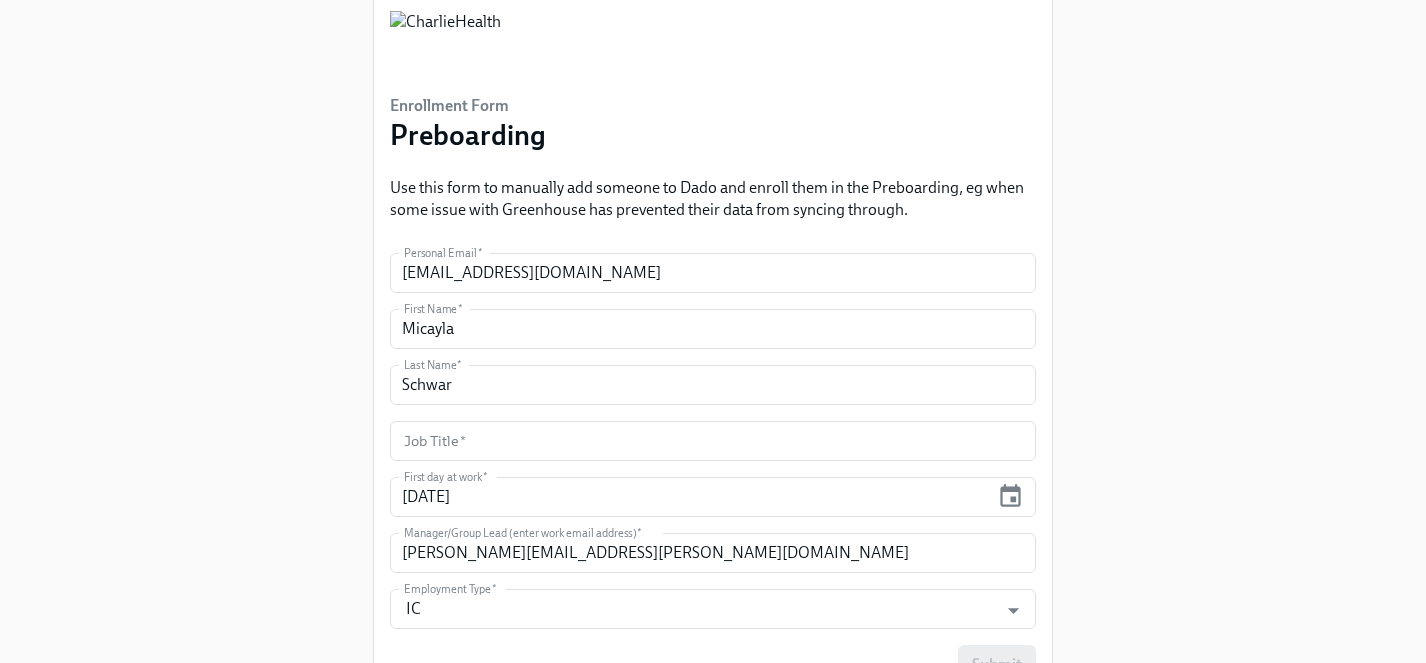 click on "Enrollment Form Preboarding Use this form to manually add someone to Dado and enroll them in the Preboarding, eg when some issue with Greenhouse has prevented their data from syncing through. Personal Email   * mschwar491@gmail.com Personal Email  * First Name   * Micayla First Name  * Last Name   * Schwar Last Name  * Job Title   * Job Title  * First day at work   * 07/28/2025 First day at work  * Manager/Group Lead (enter work email address)   * claire.delise@charliehealth.com Manager/Group Lead (enter work email address)  * Employment Type   * IC Employment Type  * Submit" at bounding box center [713, 324] 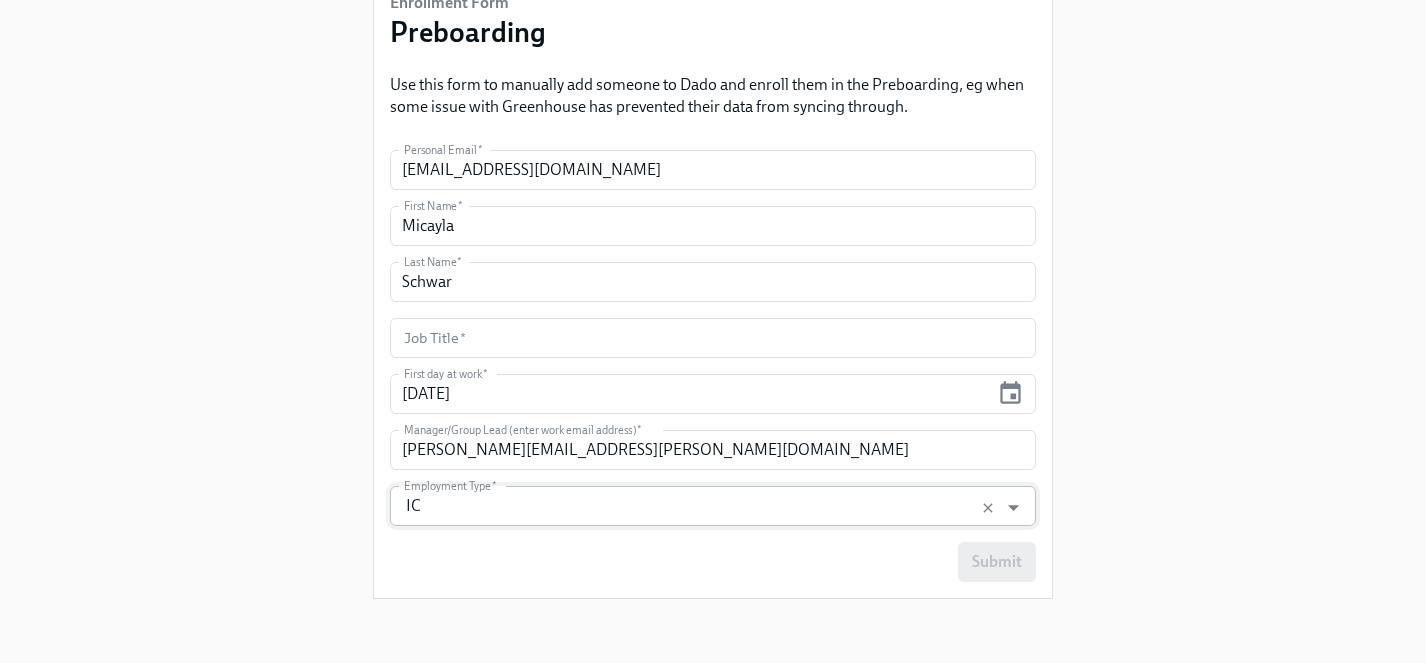 scroll, scrollTop: 110, scrollLeft: 0, axis: vertical 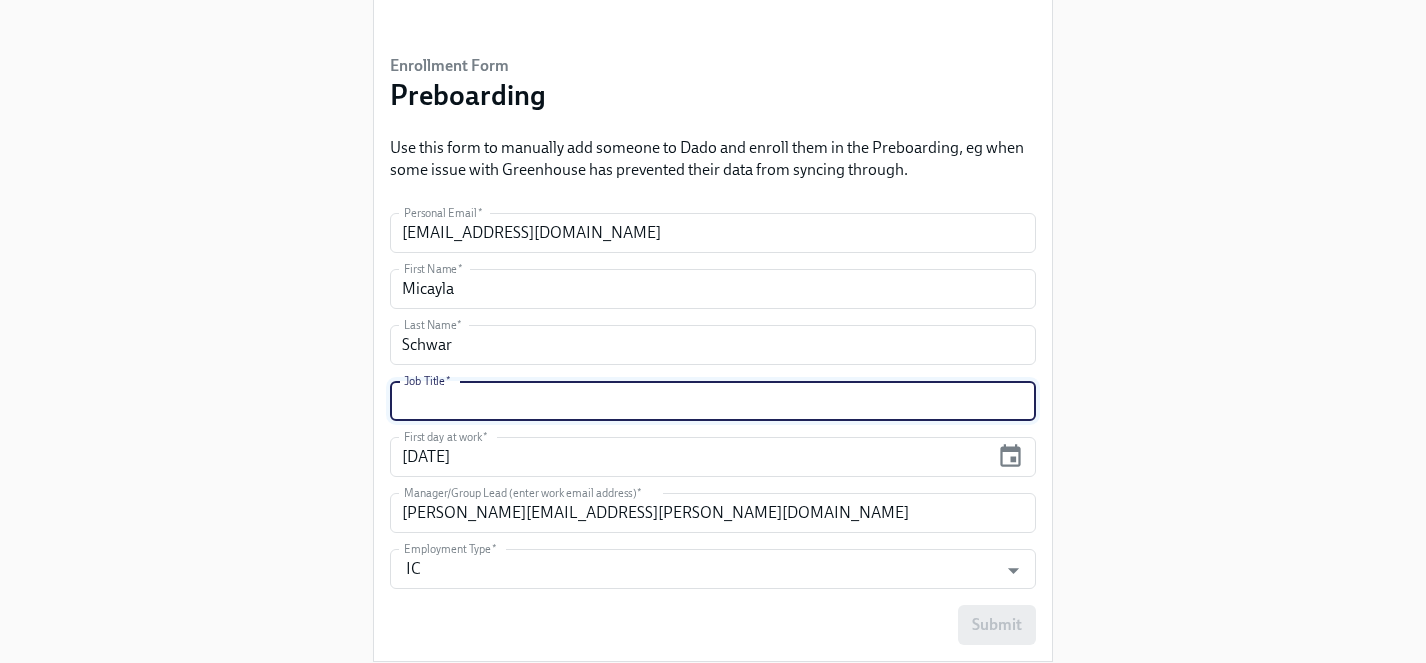 click at bounding box center [713, 401] 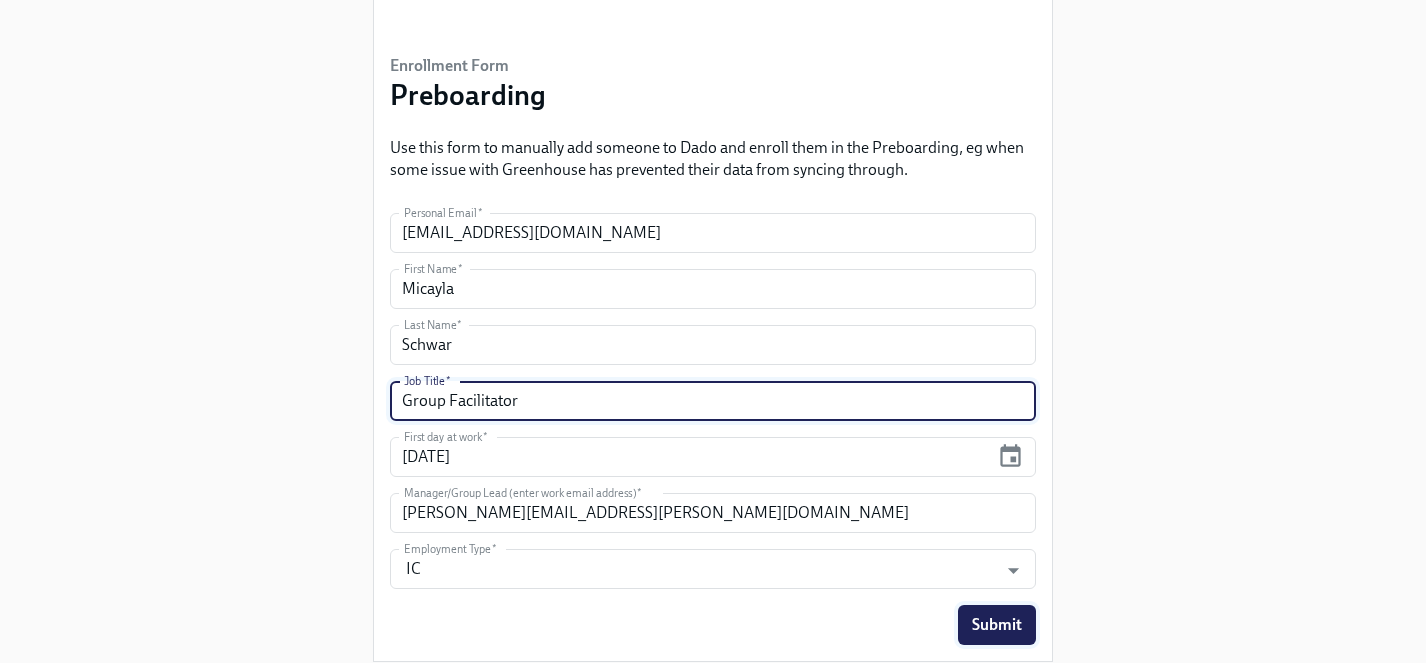 type on "Group Facilitator" 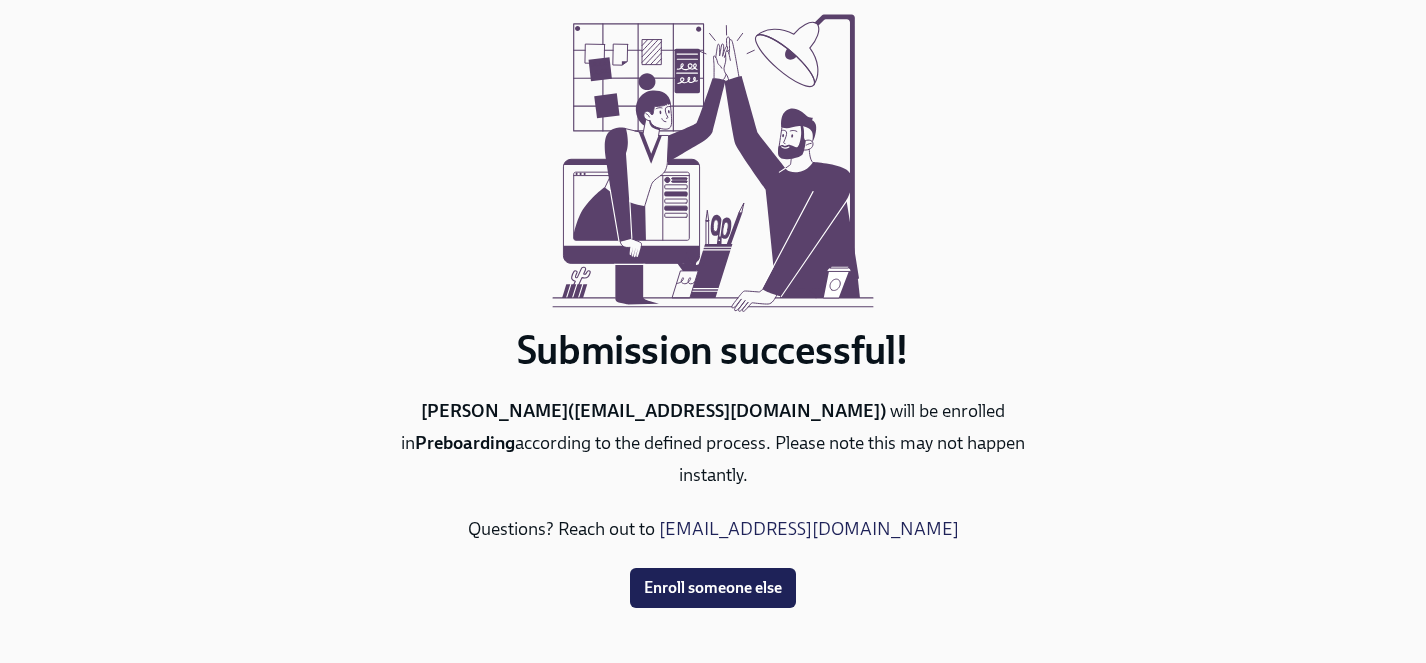 scroll, scrollTop: 0, scrollLeft: 0, axis: both 